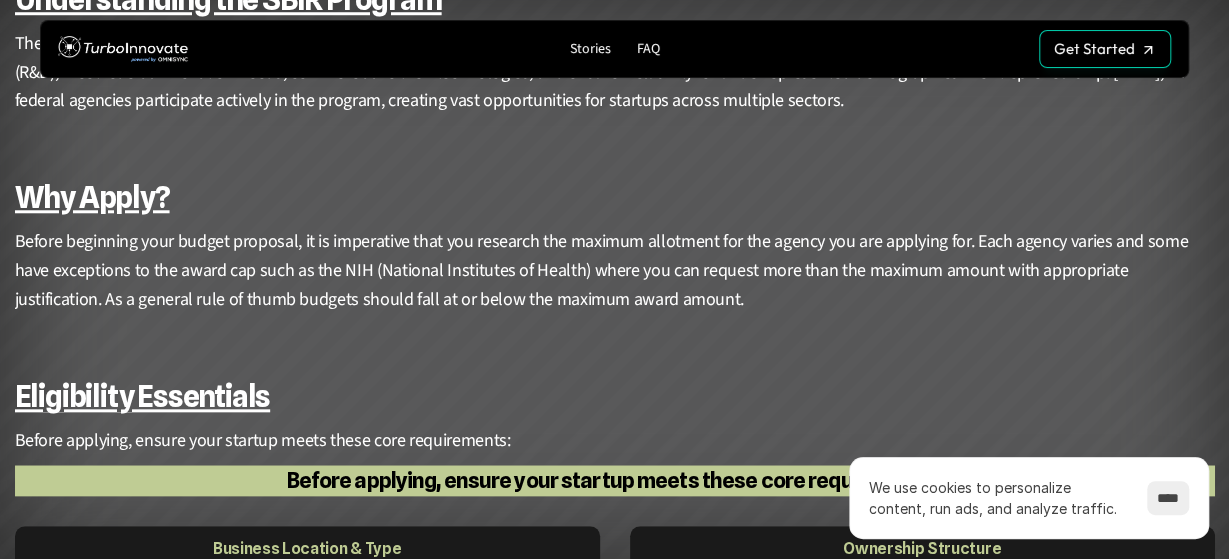 scroll, scrollTop: 836, scrollLeft: 0, axis: vertical 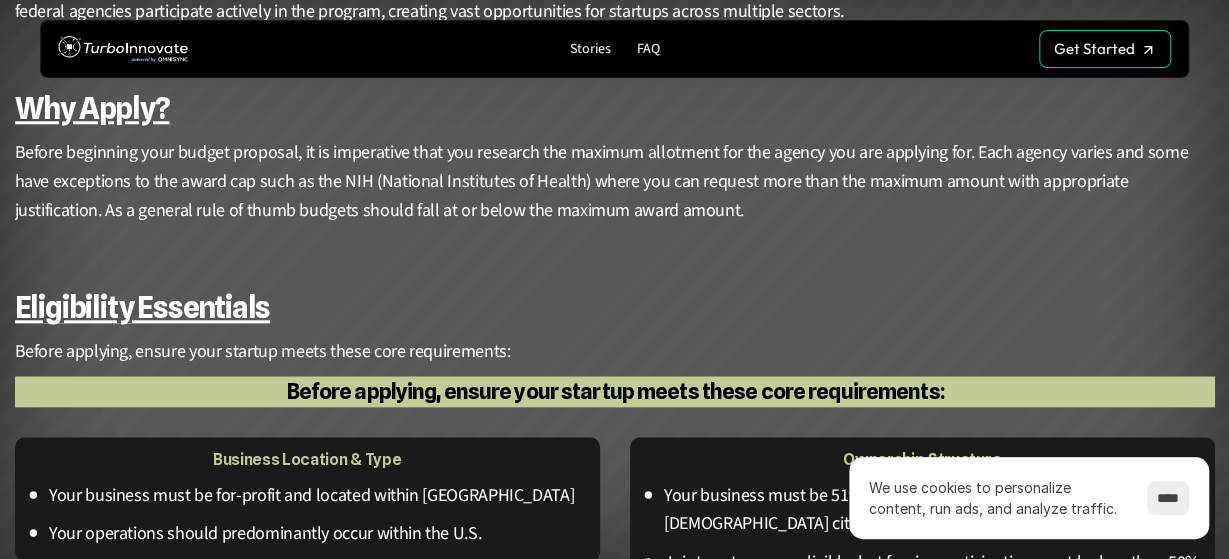 click on "Before beginning your budget proposal, it is imperative that you research the maximum allotment for the agency you are applying for. Each agency varies and some have exceptions to the award cap such as the NIH (National Institutes of Health) where you can request more than the maximum amount with appropriate justification. As a general rule of thumb budgets should fall at or below the maximum award amount." at bounding box center (615, 182) 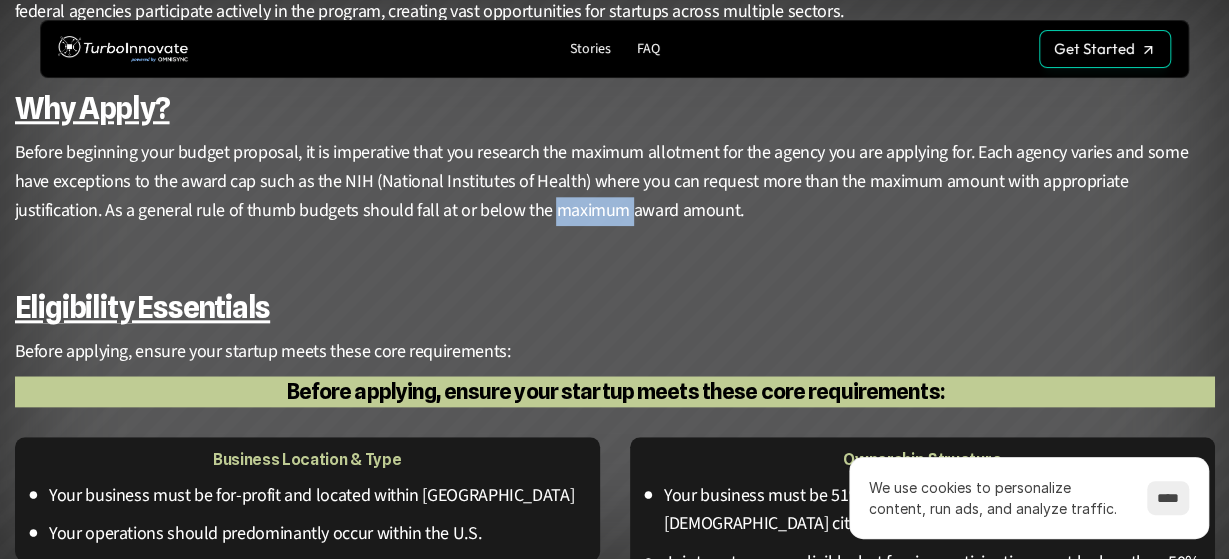 click on "Before beginning your budget proposal, it is imperative that you research the maximum allotment for the agency you are applying for. Each agency varies and some have exceptions to the award cap such as the NIH (National Institutes of Health) where you can request more than the maximum amount with appropriate justification. As a general rule of thumb budgets should fall at or below the maximum award amount." at bounding box center [615, 182] 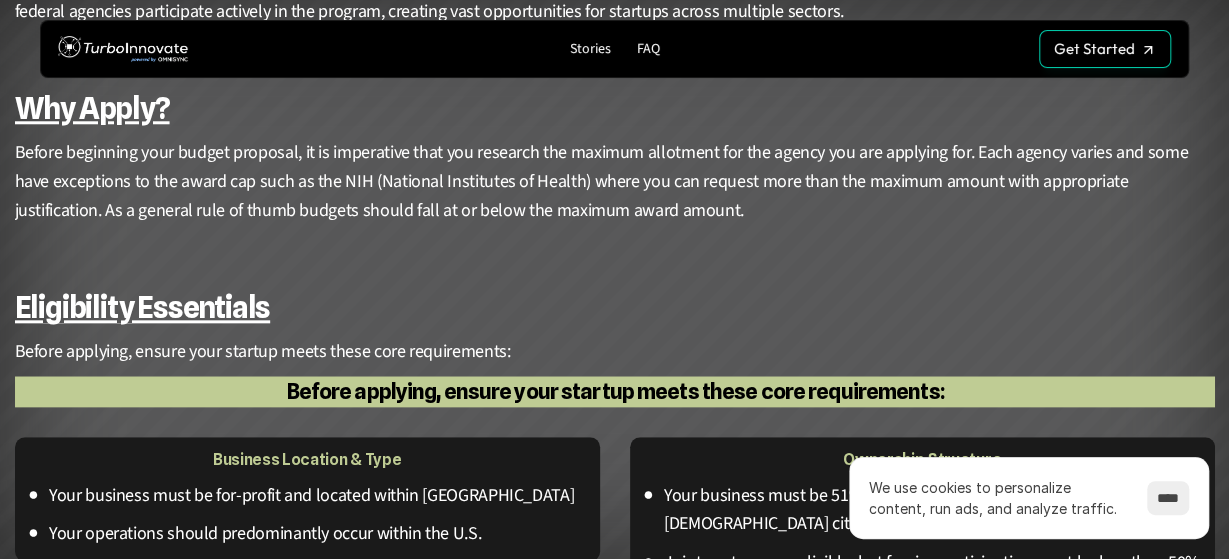 click on "Before beginning your budget proposal, it is imperative that you research the maximum allotment for the agency you are applying for. Each agency varies and some have exceptions to the award cap such as the NIH (National Institutes of Health) where you can request more than the maximum amount with appropriate justification. As a general rule of thumb budgets should fall at or below the maximum award amount." at bounding box center (615, 182) 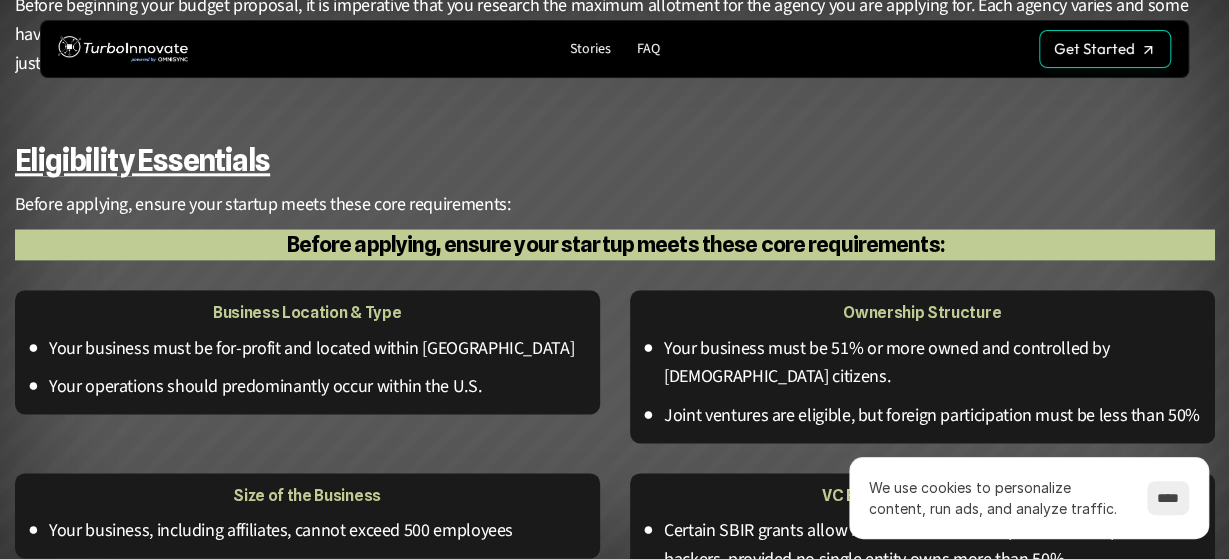 scroll, scrollTop: 1072, scrollLeft: 0, axis: vertical 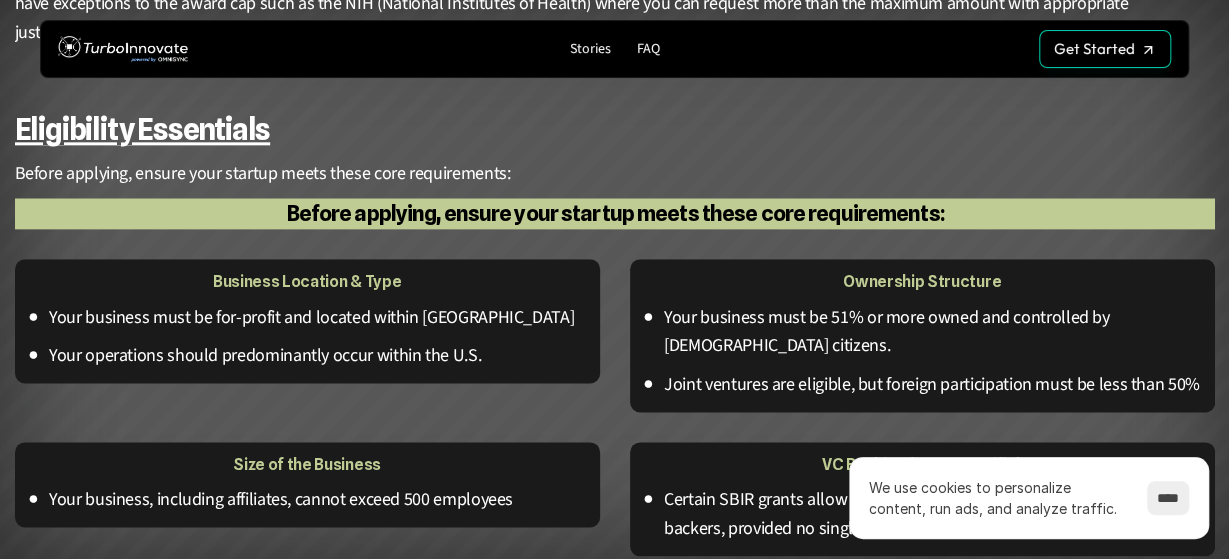 click on "Before applying, ensure your startup meets these core requirements:" at bounding box center [615, 213] 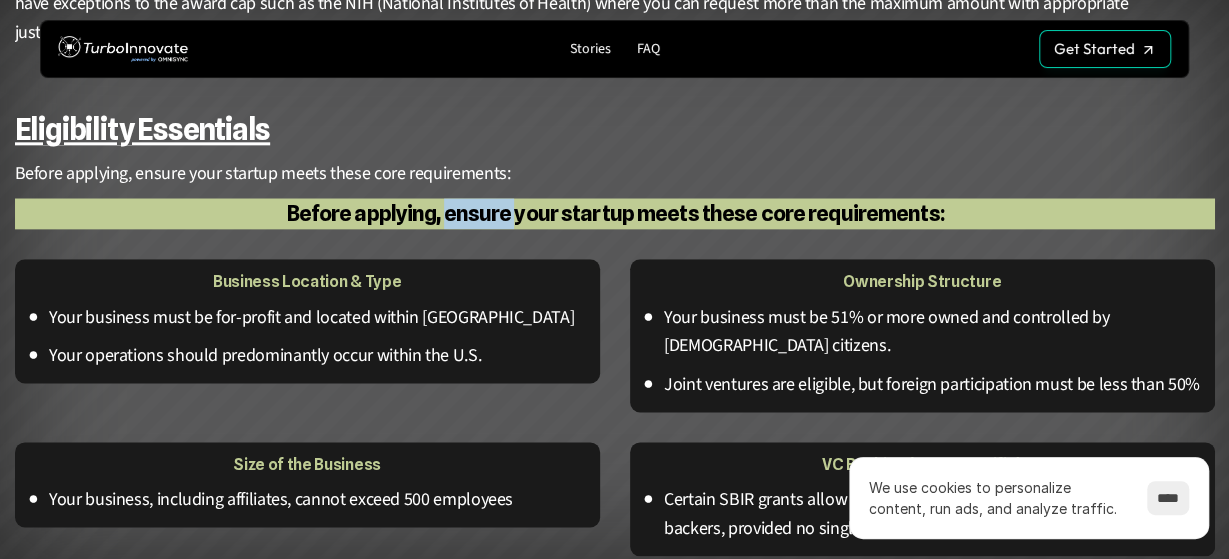 scroll, scrollTop: 1103, scrollLeft: 0, axis: vertical 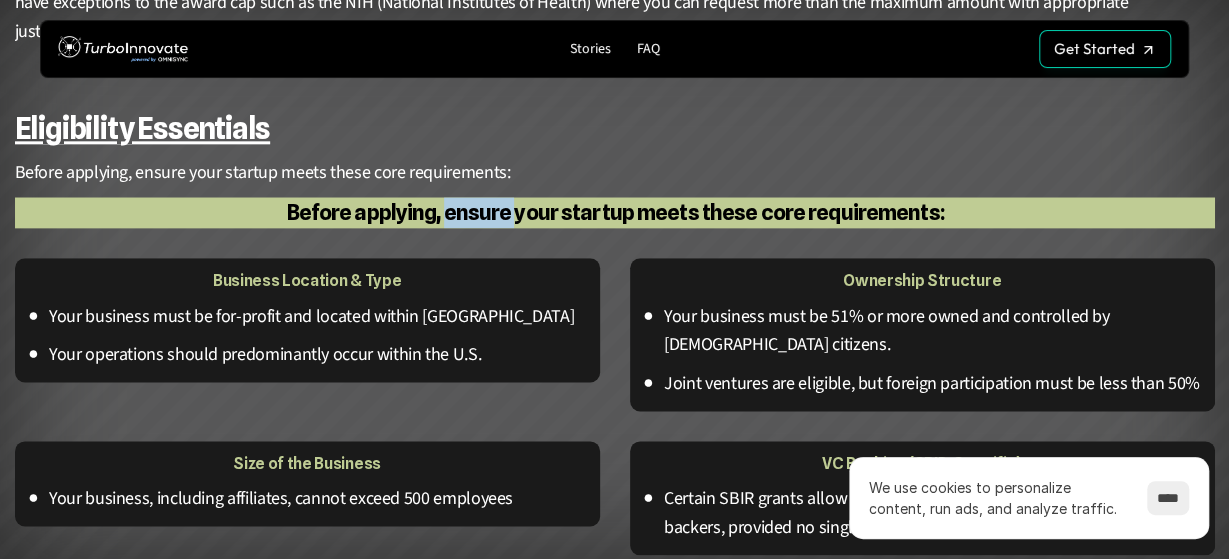 click on "Before applying, ensure your startup meets these core requirements:" at bounding box center (615, 212) 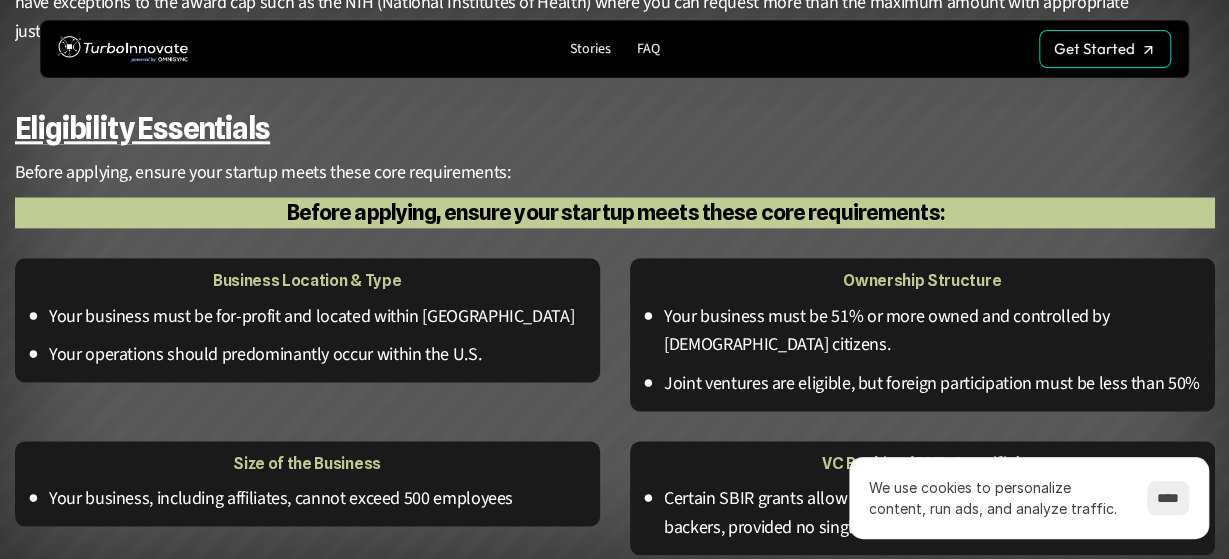 click on "Before applying, ensure your startup meets these core requirements:" at bounding box center (615, 212) 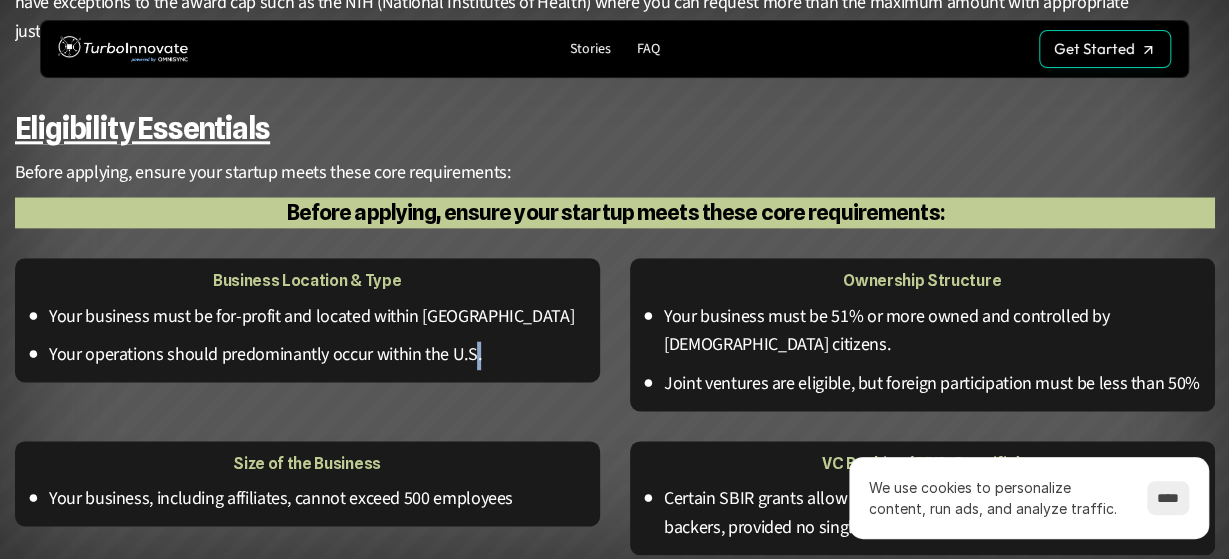 click on "Your operations should predominantly occur within the U.S." at bounding box center (318, 355) 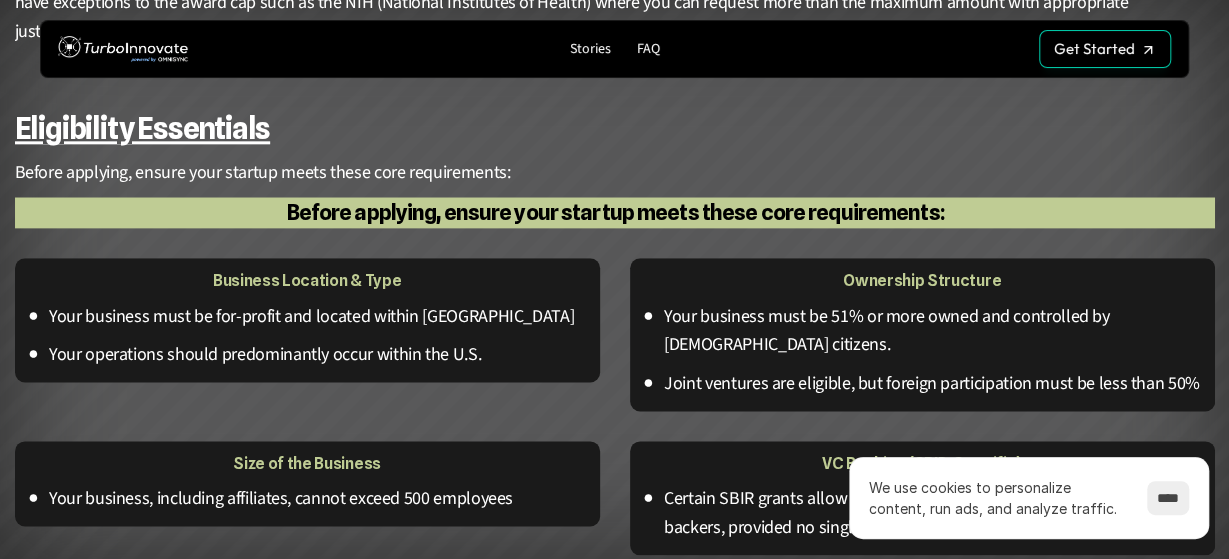 click on "Your operations should predominantly occur within the U.S." at bounding box center [318, 355] 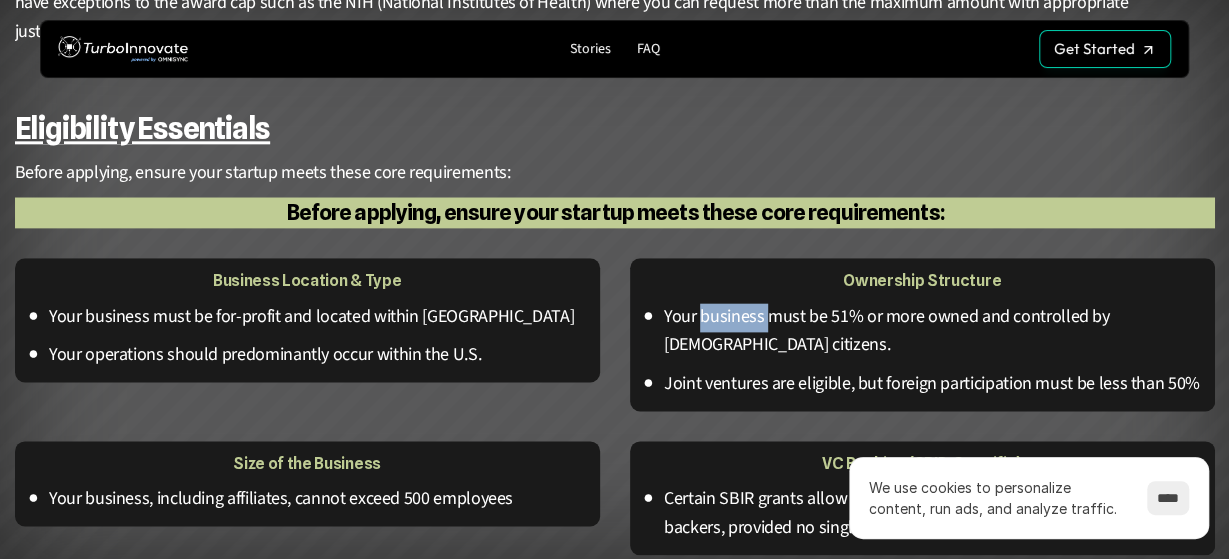 click on "Your business must be 51% or more owned and controlled by [DEMOGRAPHIC_DATA] citizens." at bounding box center (933, 332) 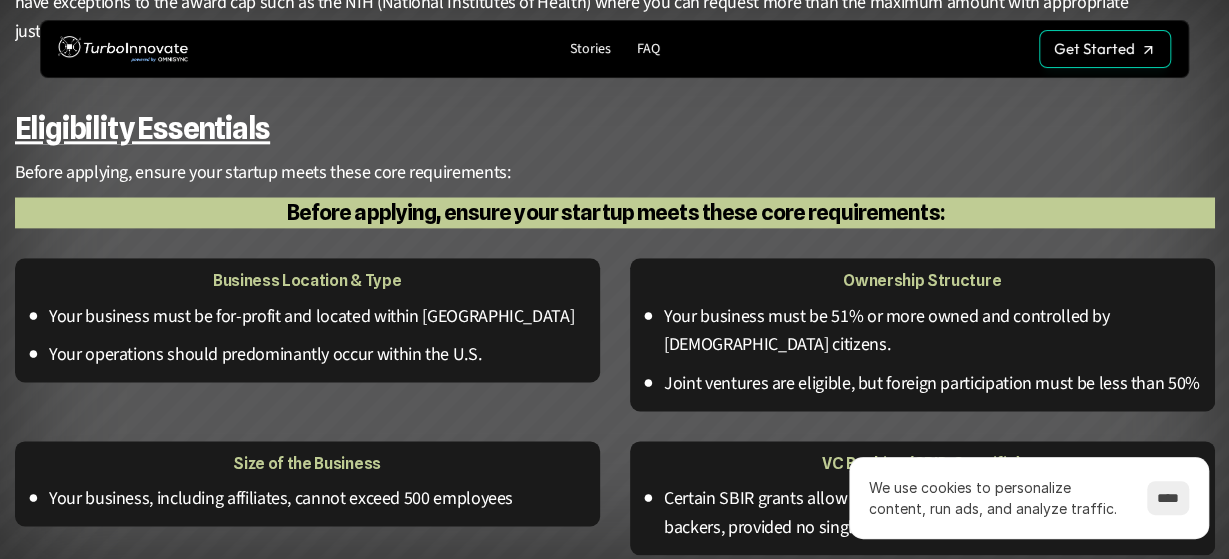 click on "Your business must be 51% or more owned and controlled by [DEMOGRAPHIC_DATA] citizens." at bounding box center (933, 332) 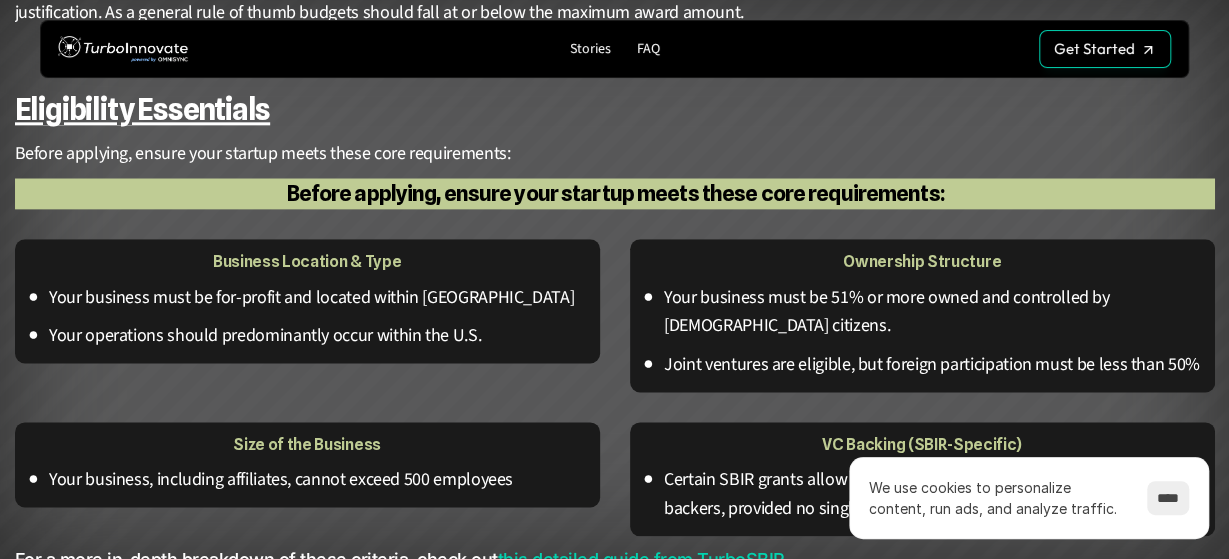 click on "Joint ventures are eligible, but foreign participation must be less than 50%" at bounding box center (933, 365) 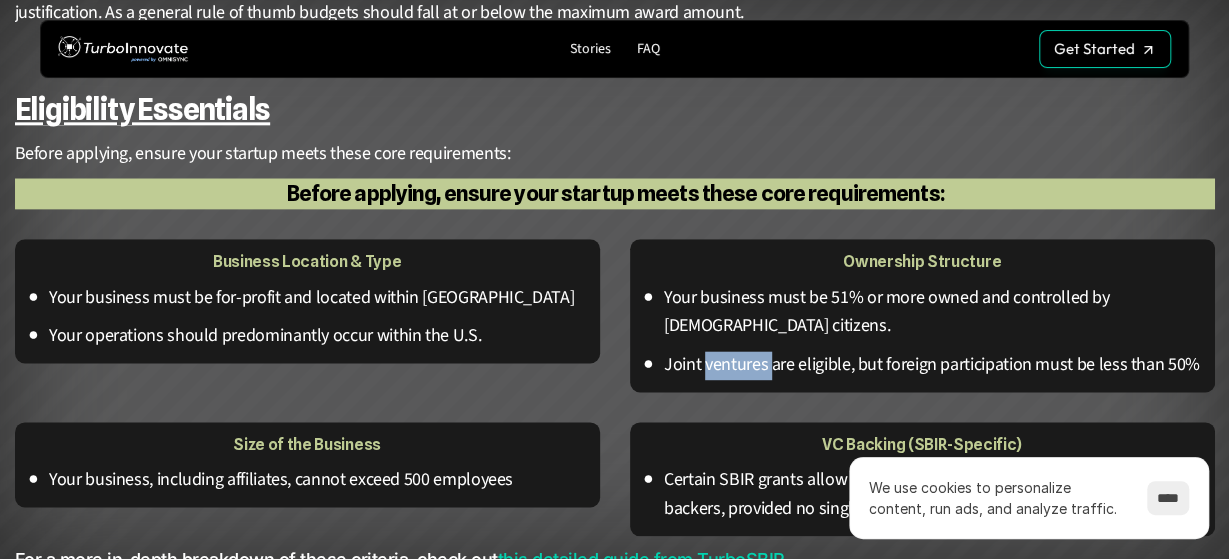 click on "Joint ventures are eligible, but foreign participation must be less than 50%" at bounding box center [933, 365] 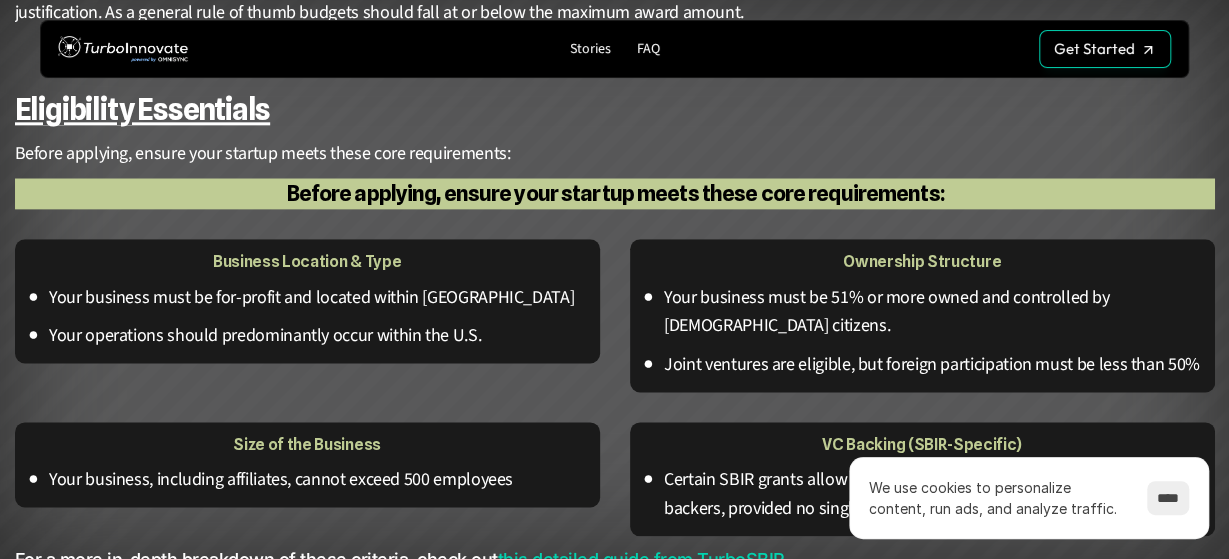 scroll, scrollTop: 1123, scrollLeft: 0, axis: vertical 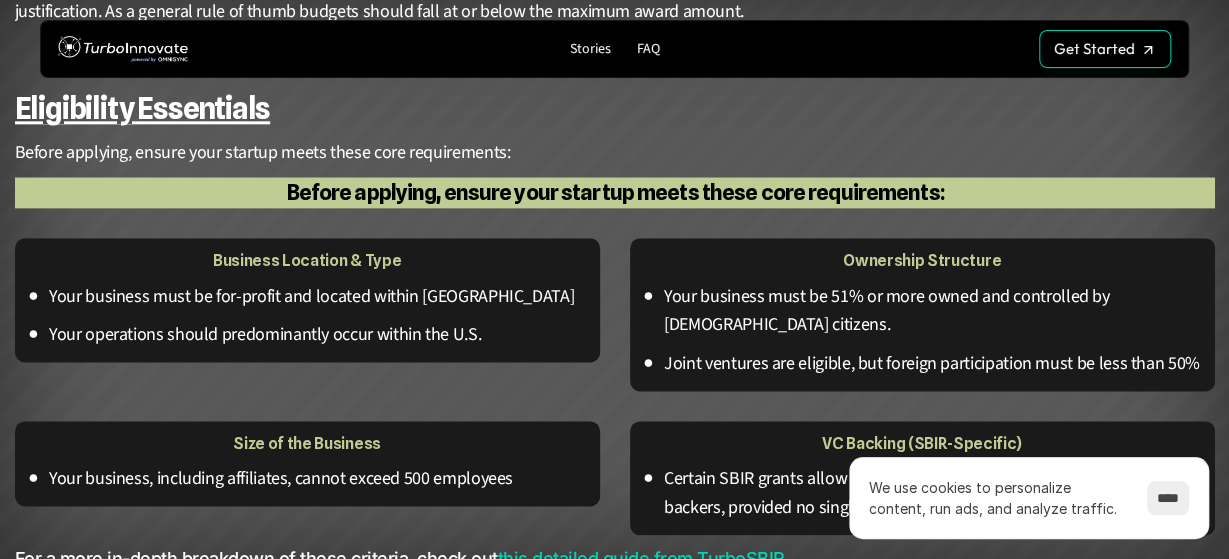 click on "Joint ventures are eligible, but foreign participation must be less than 50%" at bounding box center [933, 364] 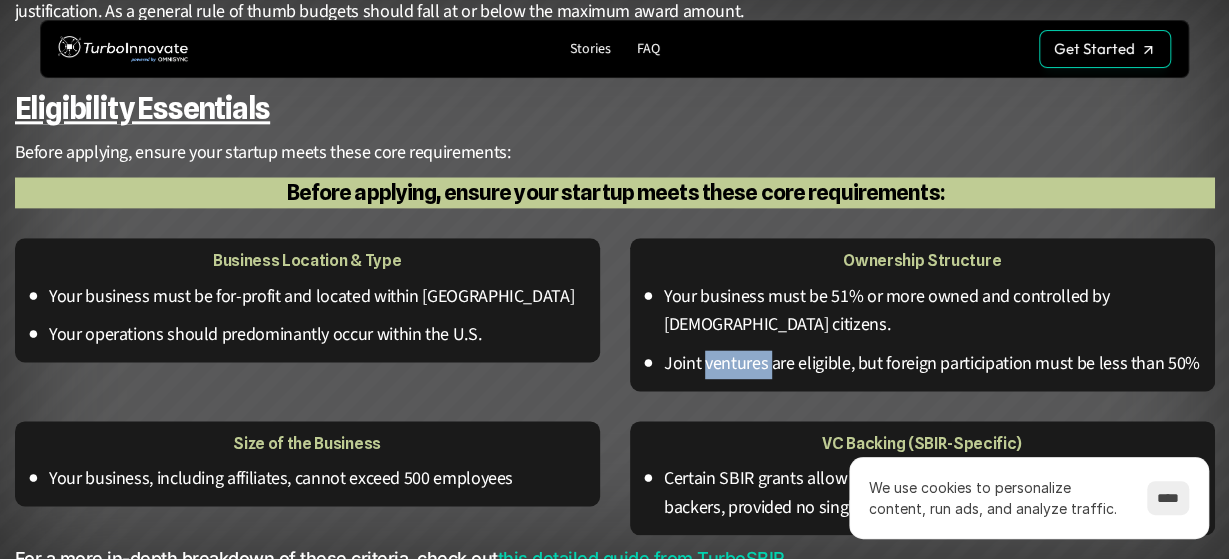 click on "Joint ventures are eligible, but foreign participation must be less than 50%" at bounding box center [933, 364] 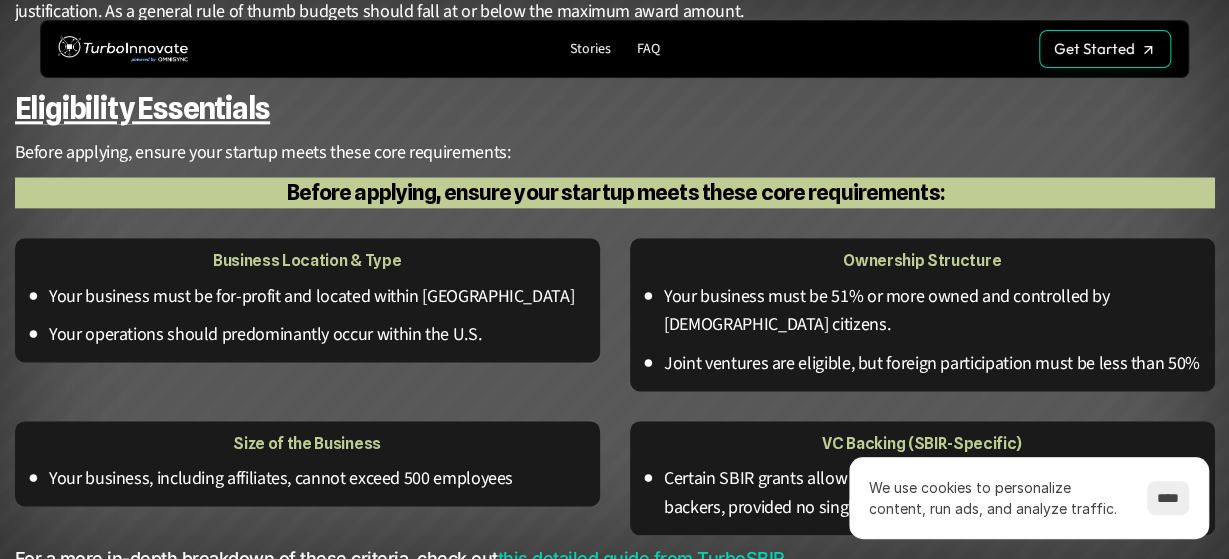 click on "Joint ventures are eligible, but foreign participation must be less than 50%" at bounding box center [933, 364] 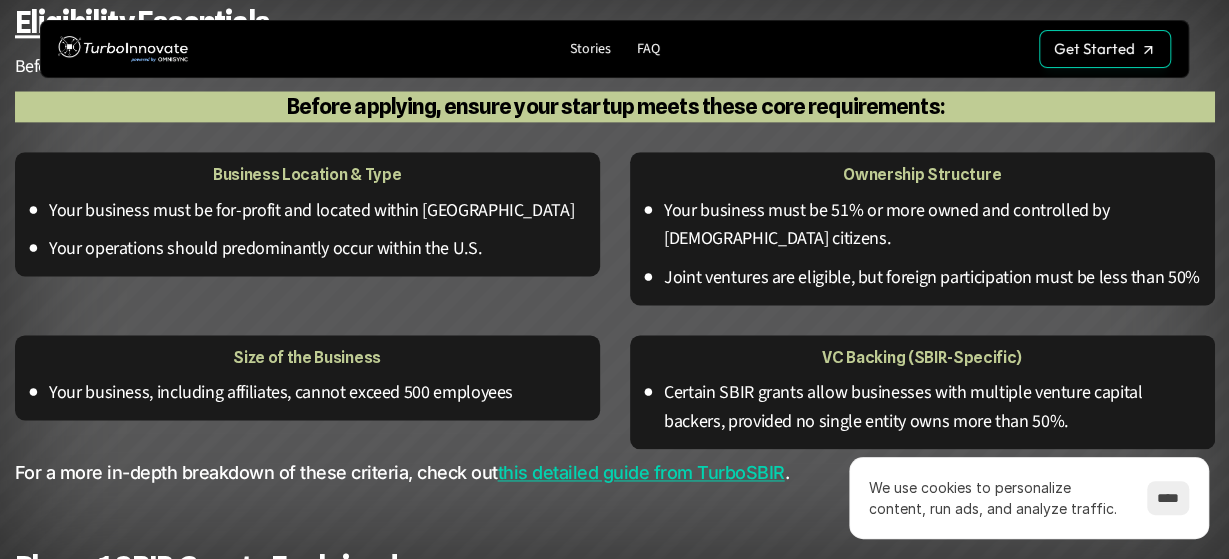 scroll, scrollTop: 1210, scrollLeft: 0, axis: vertical 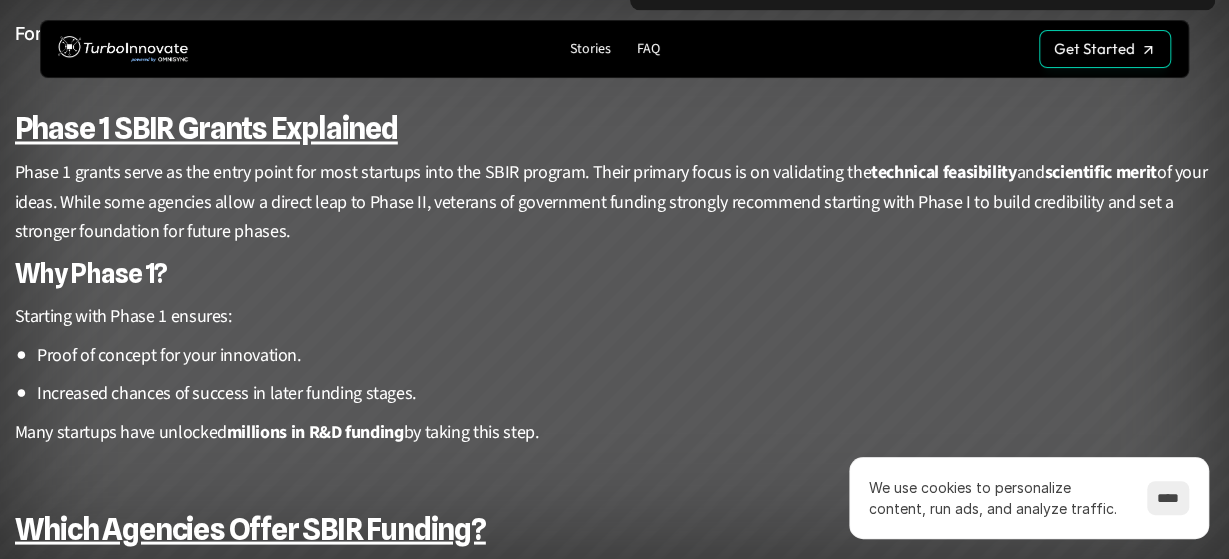 click on "Phase 1 grants serve as the entry point for most startups into the SBIR program. Their primary focus is on validating the  technical feasibility  and  scientific merit  of your ideas. While some agencies allow a direct leap to Phase II, veterans of government funding strongly recommend starting with Phase I to build credibility and set a stronger foundation for future phases." at bounding box center (615, 202) 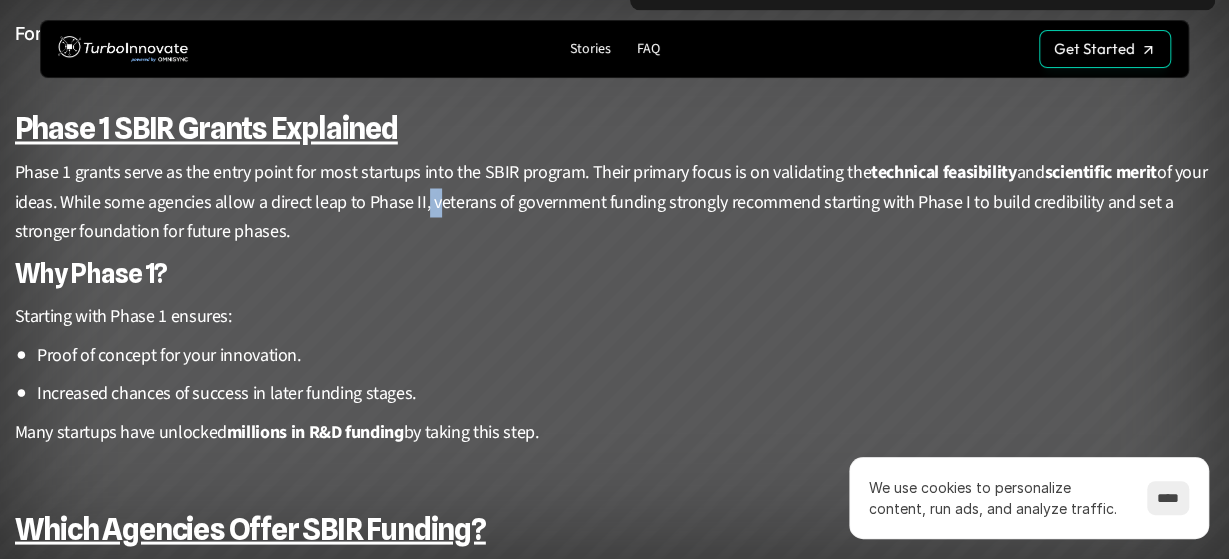 click on "Phase 1 grants serve as the entry point for most startups into the SBIR program. Their primary focus is on validating the  technical feasibility  and  scientific merit  of your ideas. While some agencies allow a direct leap to Phase II, veterans of government funding strongly recommend starting with Phase I to build credibility and set a stronger foundation for future phases." at bounding box center (615, 202) 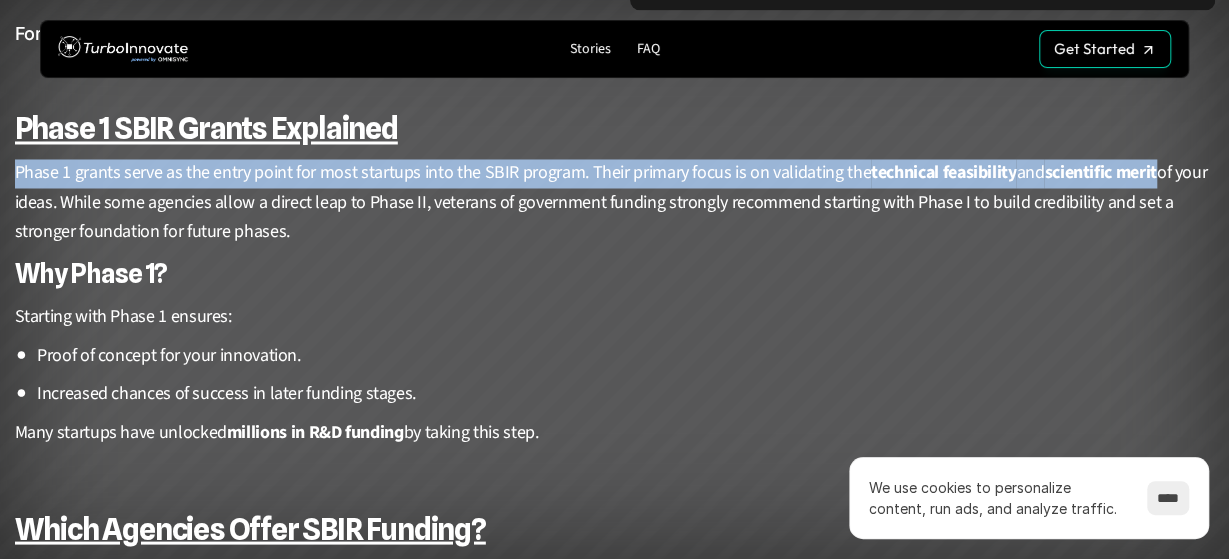 click on "Phase 1 grants serve as the entry point for most startups into the SBIR program. Their primary focus is on validating the  technical feasibility  and  scientific merit  of your ideas. While some agencies allow a direct leap to Phase II, veterans of government funding strongly recommend starting with Phase I to build credibility and set a stronger foundation for future phases." at bounding box center [615, 202] 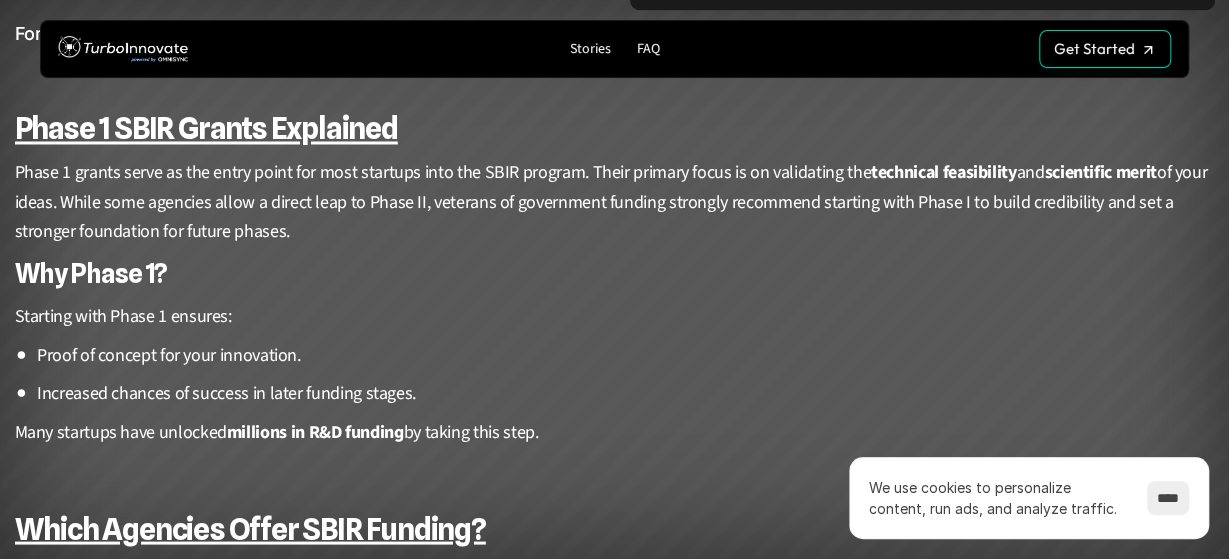 click on "Why Phase 1?" at bounding box center [615, 273] 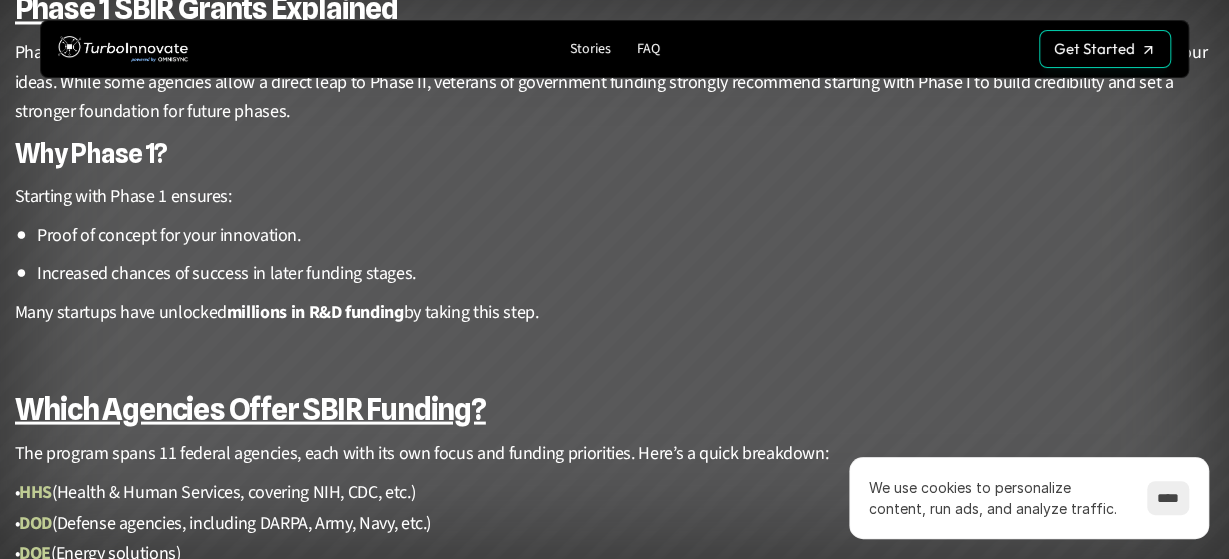 click on "millions in R&D funding" at bounding box center [315, 311] 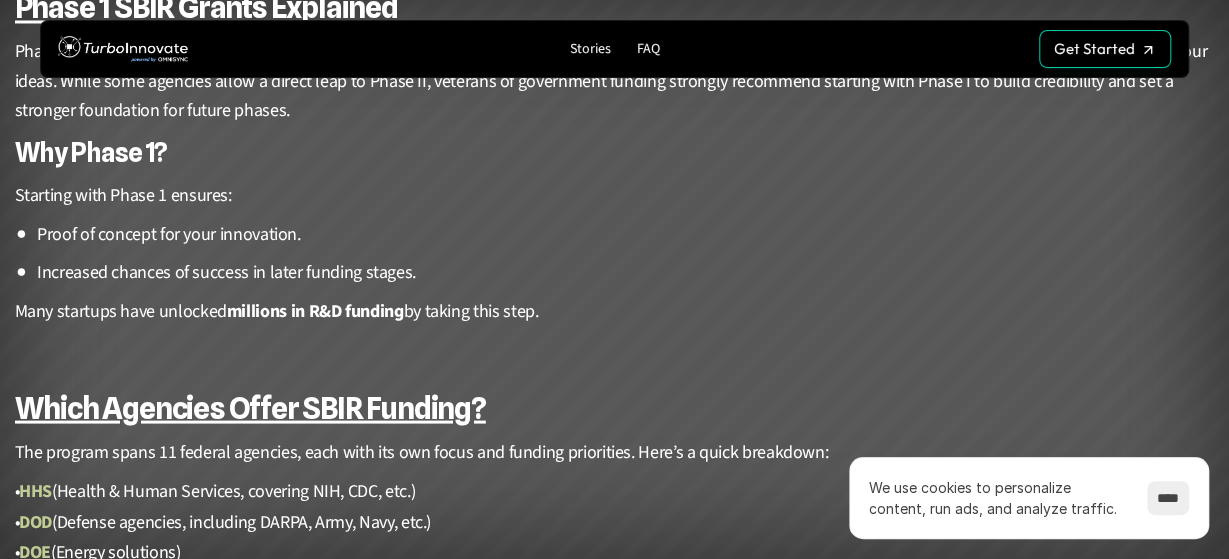 click on "millions in R&D funding" at bounding box center [315, 310] 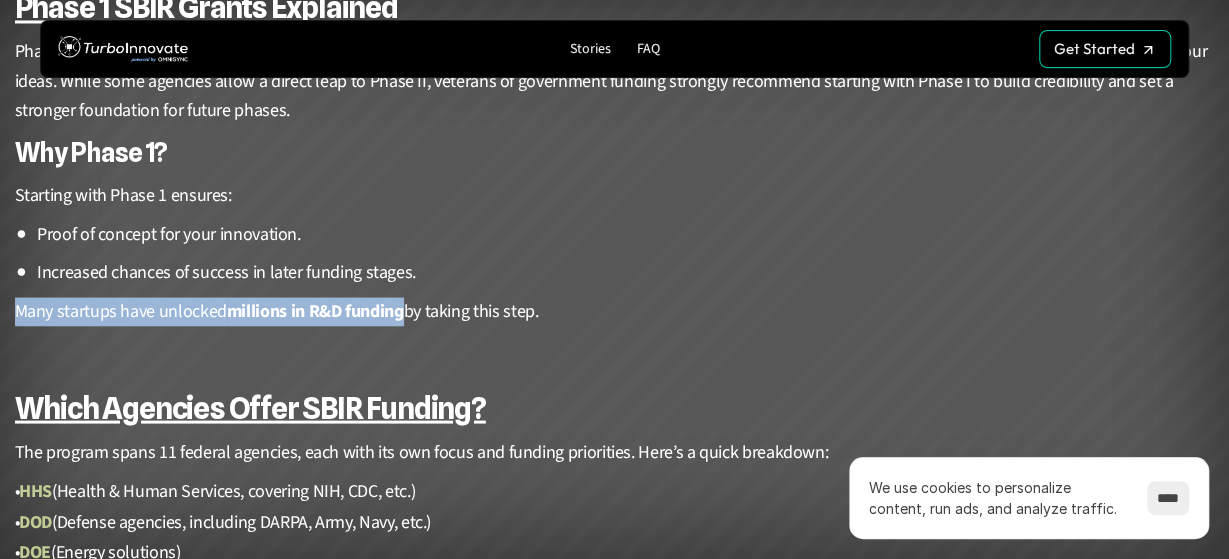 click on "millions in R&D funding" at bounding box center (315, 310) 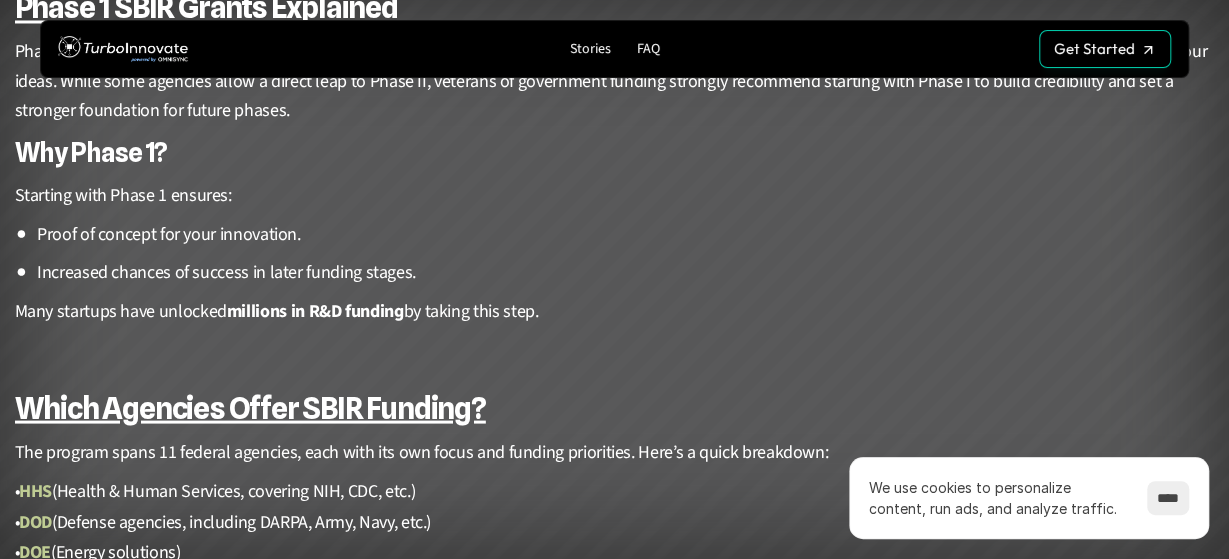 click on "Understanding the SBIR Program The SBIR program, founded over [DATE], is designed to fuel innovation within small businesses. It enables startups to conduct critical research and development (R&D), meet federal innovation needs, commercialize their technologies, and ensure inclusivity for underrepresented demographics in entrepreneurship. [DATE], 11 federal agencies participate actively in the program, creating vast opportunities for startups across multiple sectors. Why Apply? Before beginning your budget proposal, it is imperative that you research the maximum allotment for the agency you are applying for. Each agency varies and some have exceptions to the award cap such as the NIH (National Institutes of Health) where you can request more than the maximum amount with appropriate justification. As a general rule of thumb budgets should fall at or below the maximum award amount. Eligibility Essentials Before applying, ensure your startup meets these core requirements:  Business Location & Type • •" at bounding box center [615, 882] 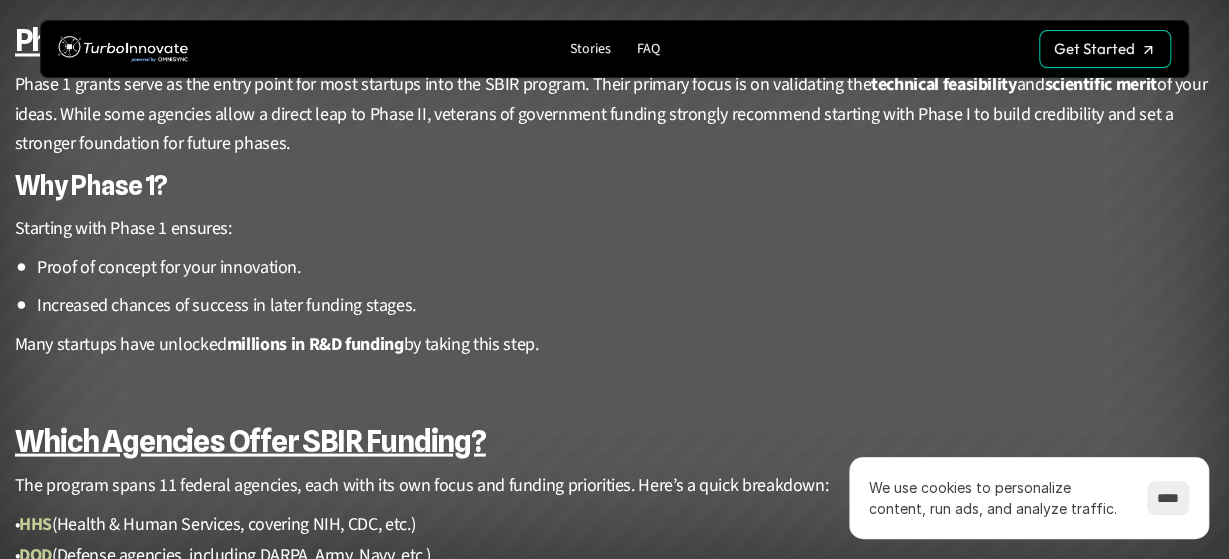scroll, scrollTop: 1736, scrollLeft: 0, axis: vertical 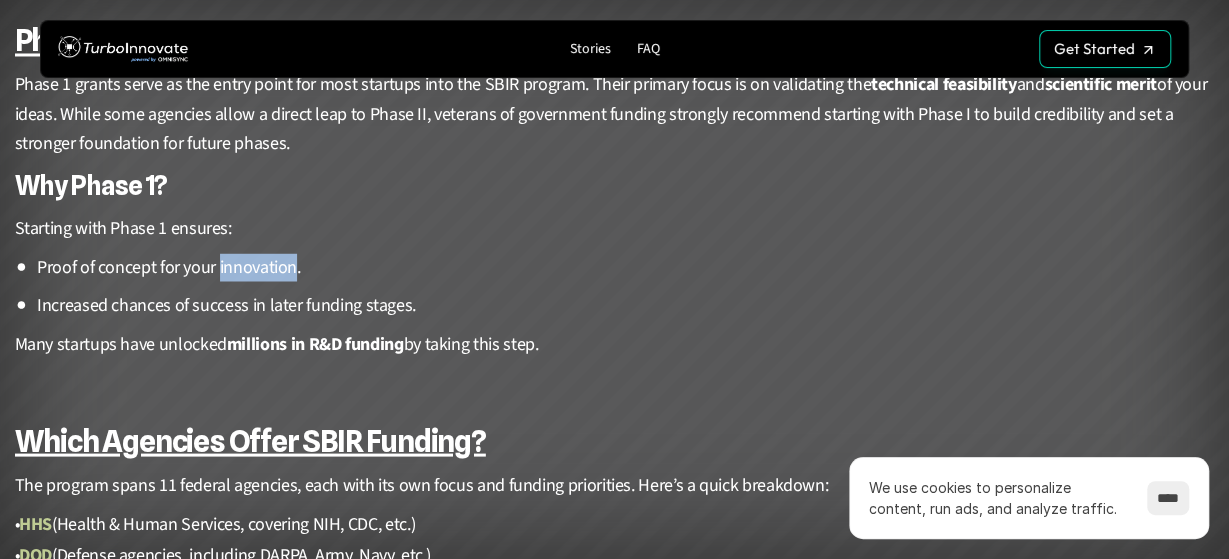 click on "Proof of concept for your innovation." at bounding box center (626, 267) 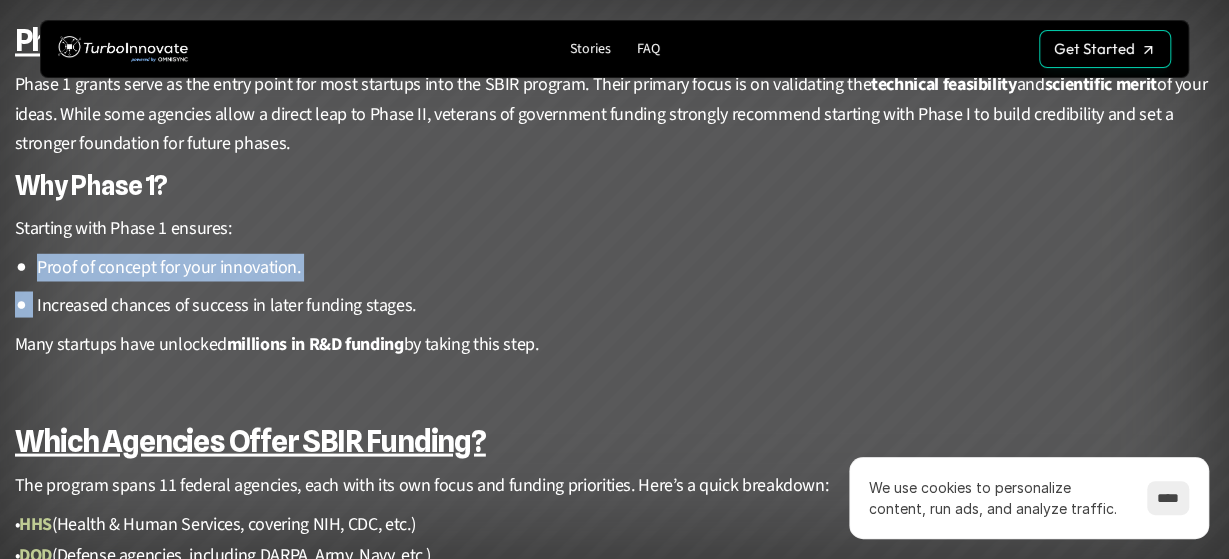 drag, startPoint x: 257, startPoint y: 235, endPoint x: 291, endPoint y: 265, distance: 45.343136 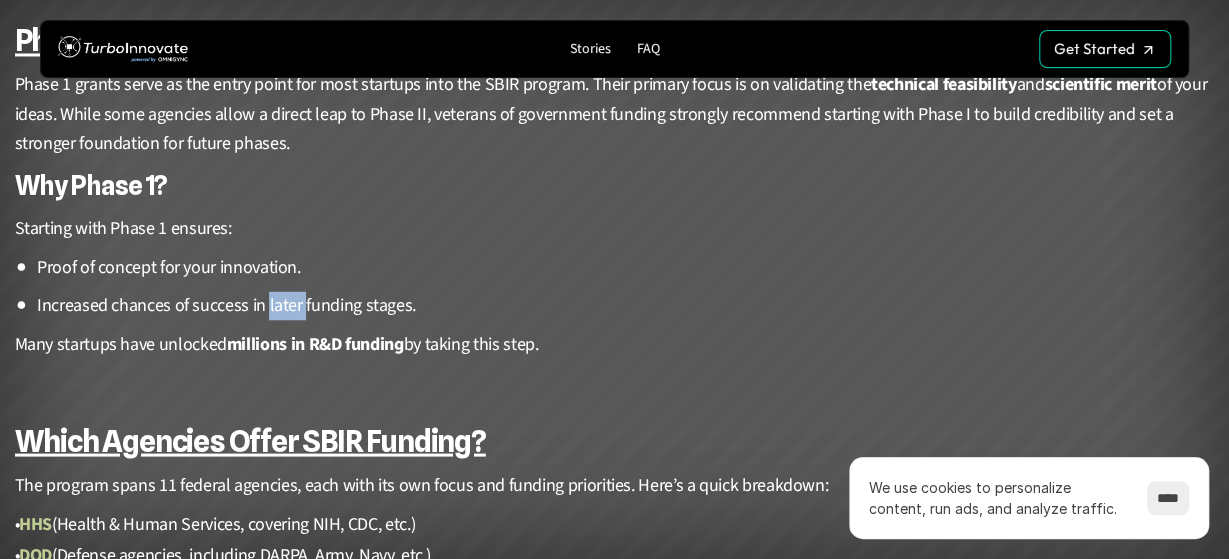 click on "Increased chances of success in later funding stages." at bounding box center (626, 305) 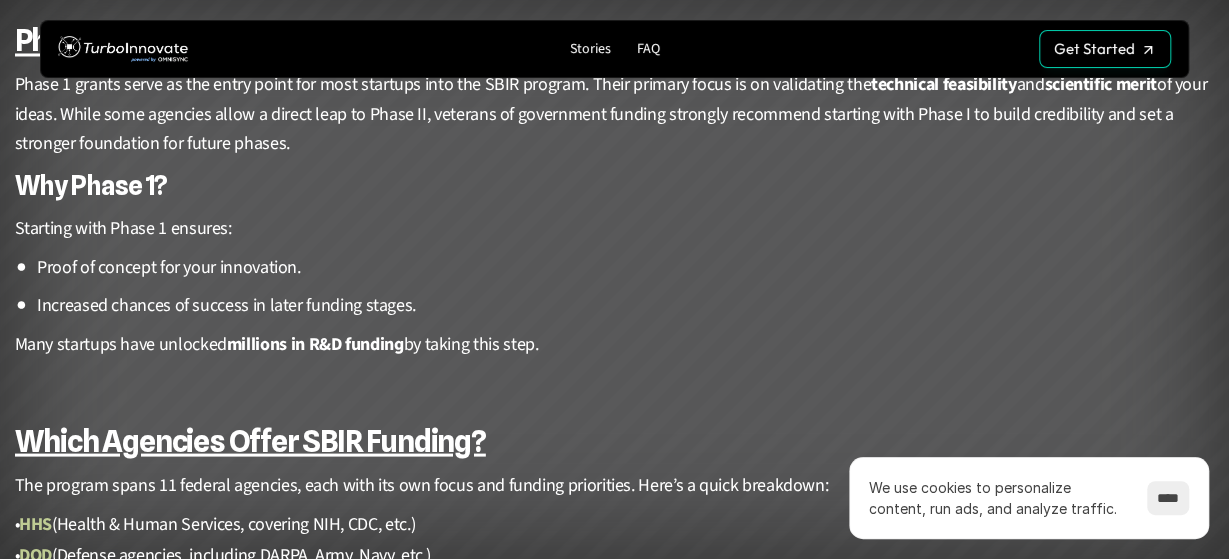 click on "Increased chances of success in later funding stages." at bounding box center [626, 305] 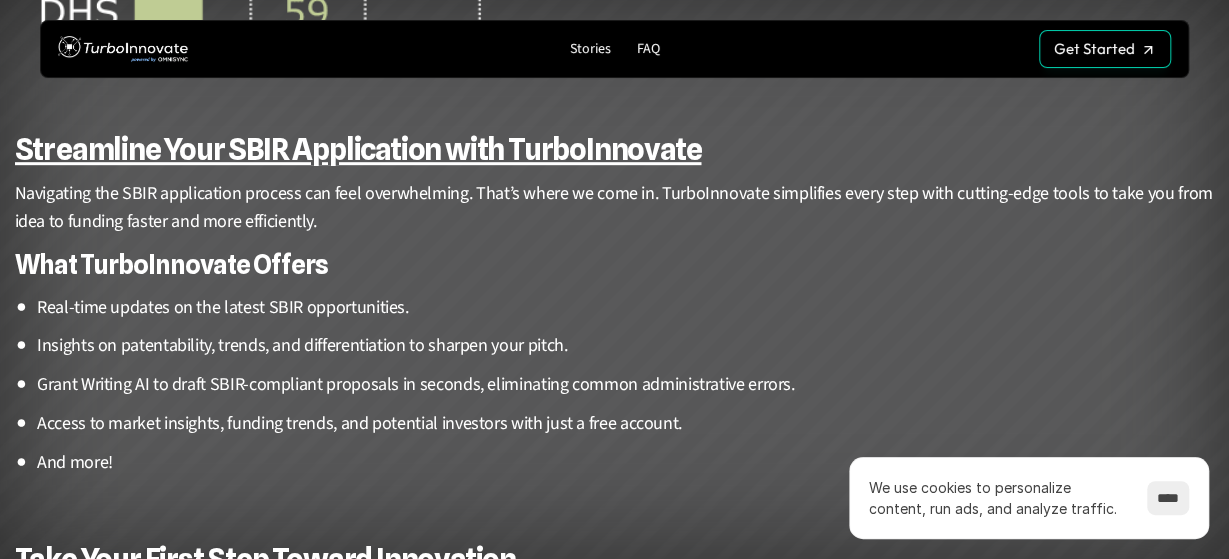 scroll, scrollTop: 4184, scrollLeft: 0, axis: vertical 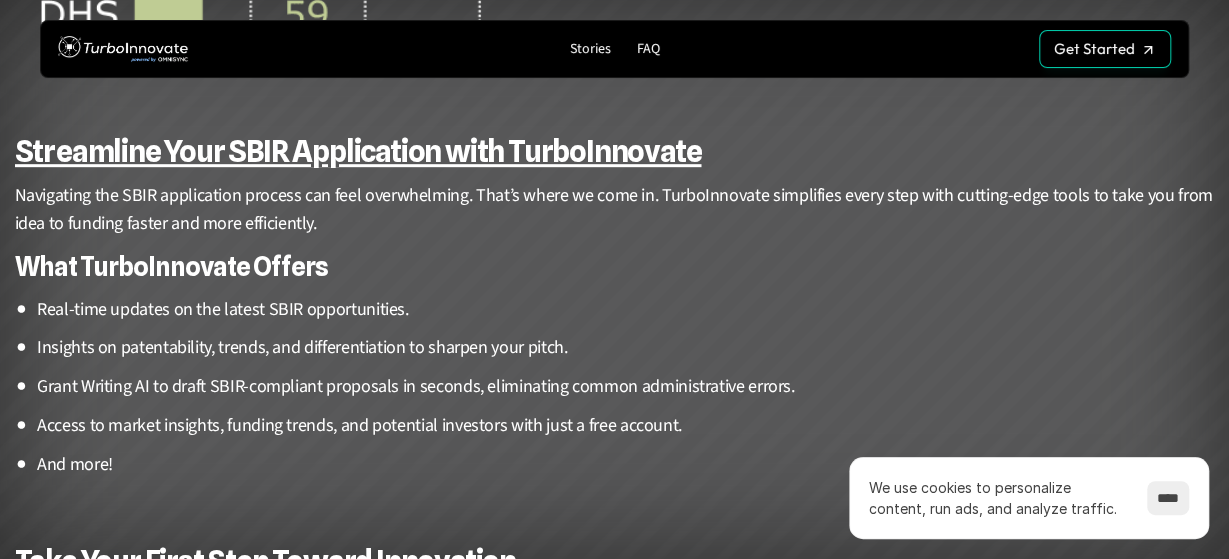 click on "Navigating the SBIR application process can feel overwhelming. That’s where we come in. TurboInnovate simplifies every step with cutting-edge tools to take you from idea to funding faster and more efficiently." at bounding box center (615, 211) 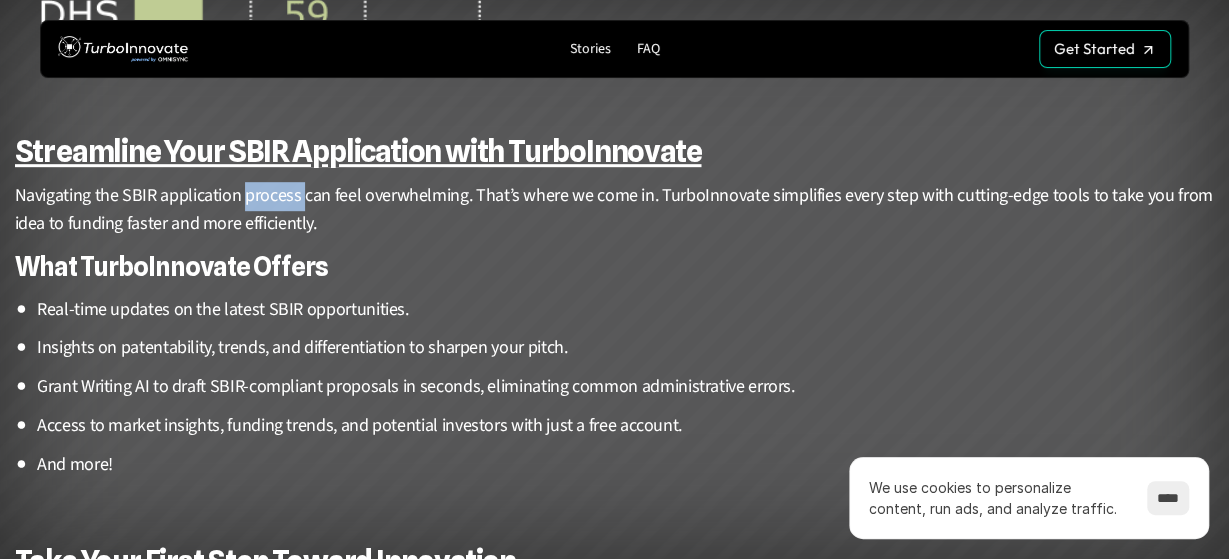 click on "Navigating the SBIR application process can feel overwhelming. That’s where we come in. TurboInnovate simplifies every step with cutting-edge tools to take you from idea to funding faster and more efficiently." at bounding box center [615, 211] 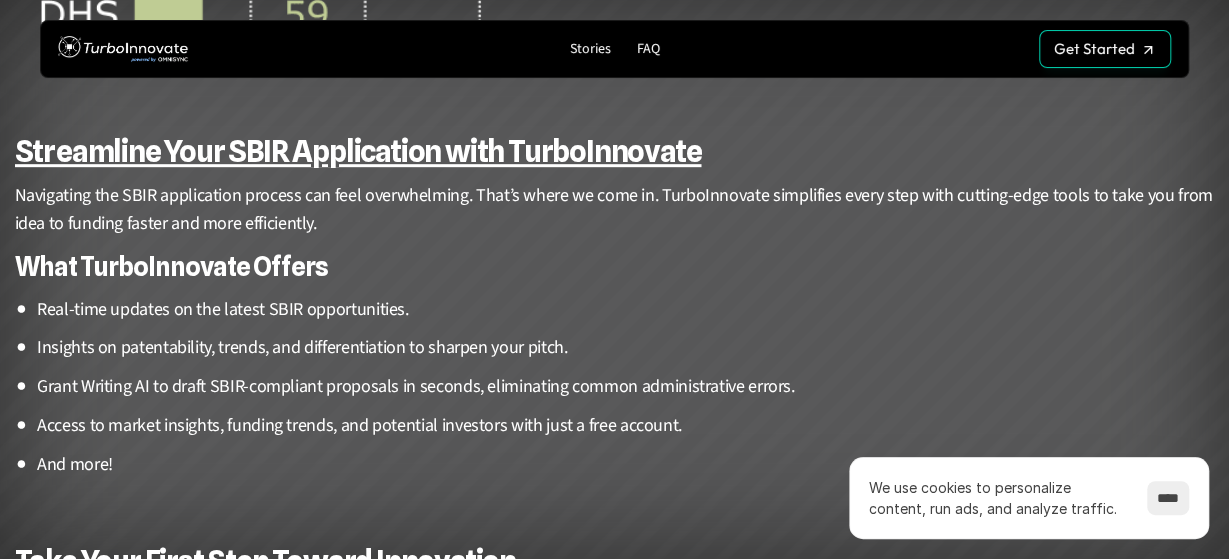 click on "Navigating the SBIR application process can feel overwhelming. That’s where we come in. TurboInnovate simplifies every step with cutting-edge tools to take you from idea to funding faster and more efficiently." at bounding box center [615, 211] 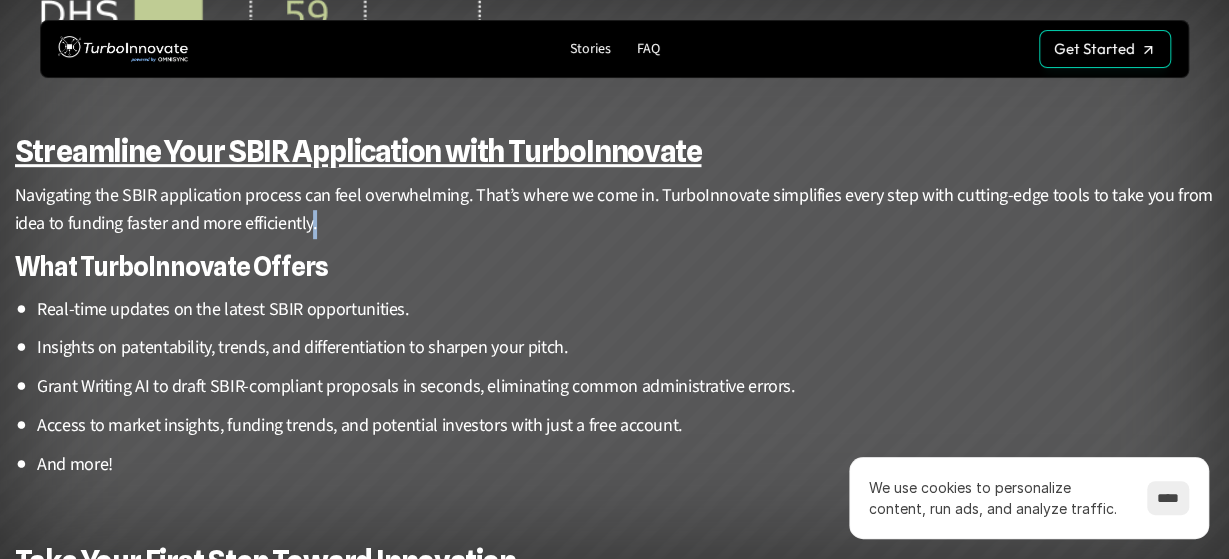 click on "Navigating the SBIR application process can feel overwhelming. That’s where we come in. TurboInnovate simplifies every step with cutting-edge tools to take you from idea to funding faster and more efficiently." at bounding box center (615, 211) 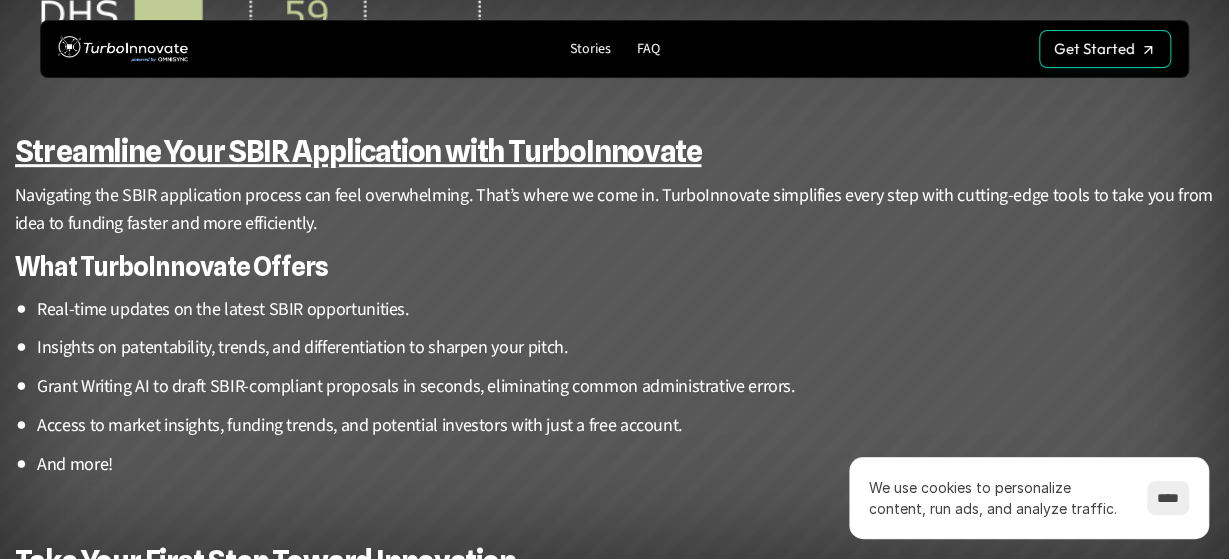 click on "Navigating the SBIR application process can feel overwhelming. That’s where we come in. TurboInnovate simplifies every step with cutting-edge tools to take you from idea to funding faster and more efficiently." at bounding box center [615, 211] 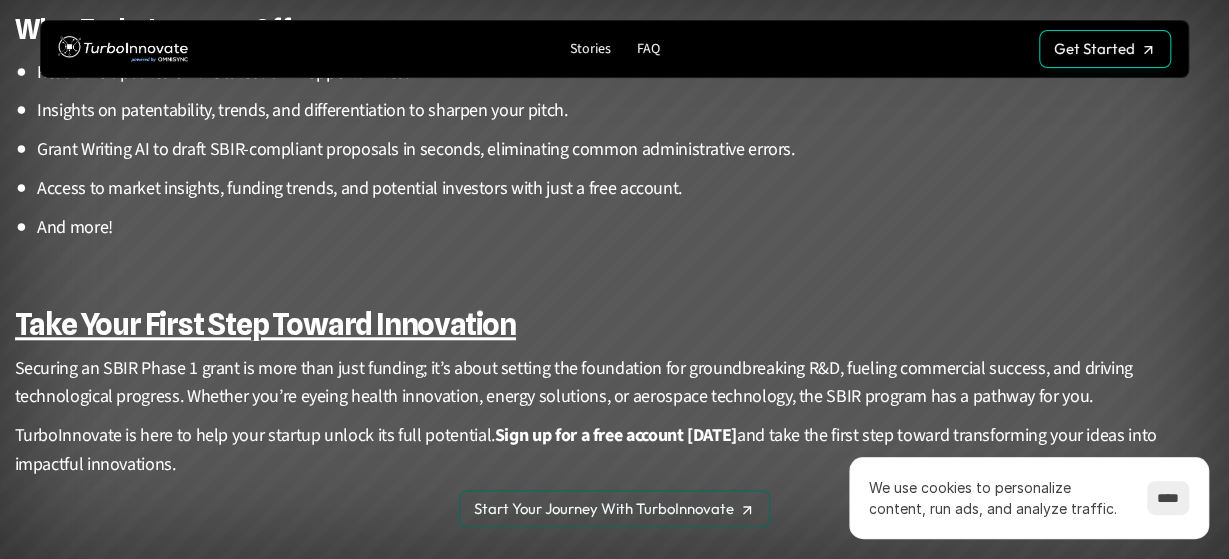 scroll, scrollTop: 4422, scrollLeft: 0, axis: vertical 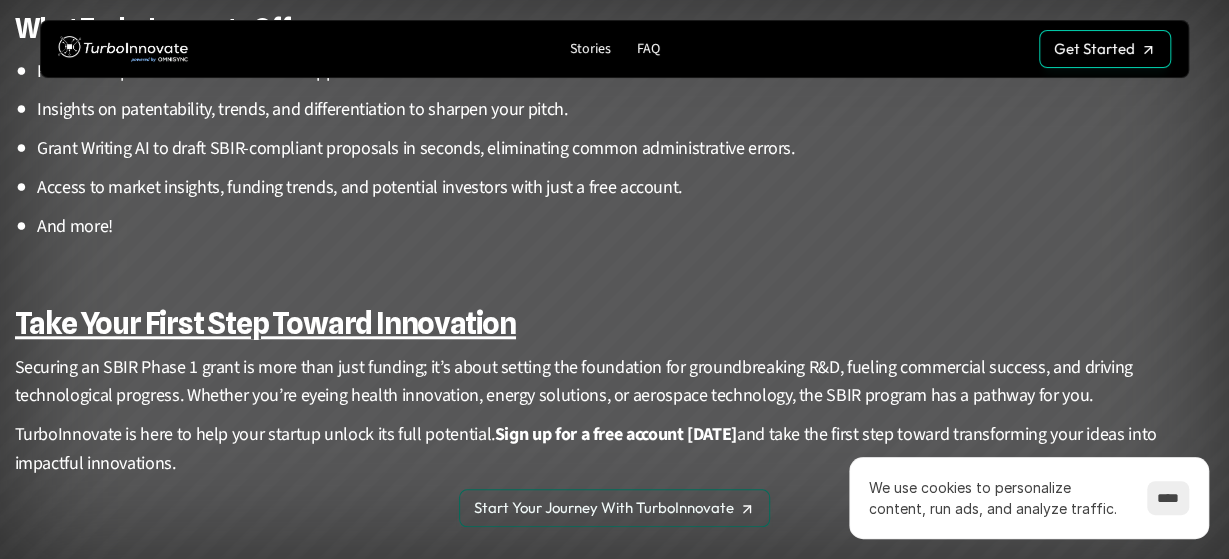 click on "Grant Writing AI to draft SBIR-compliant proposals in seconds, eliminating common administrative errors." at bounding box center [626, 149] 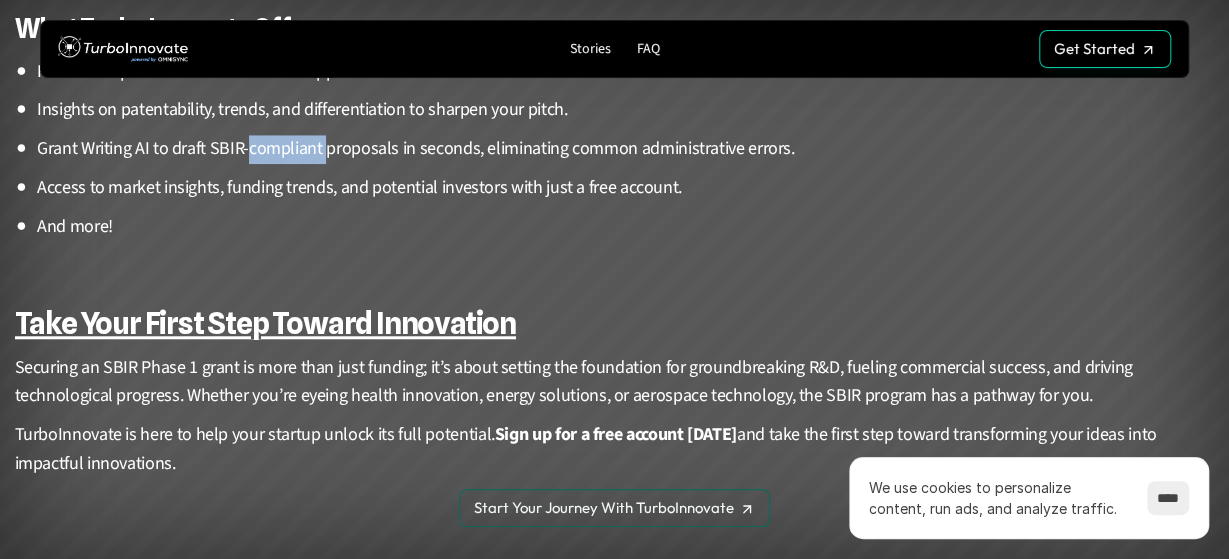 click on "Grant Writing AI to draft SBIR-compliant proposals in seconds, eliminating common administrative errors." at bounding box center [626, 149] 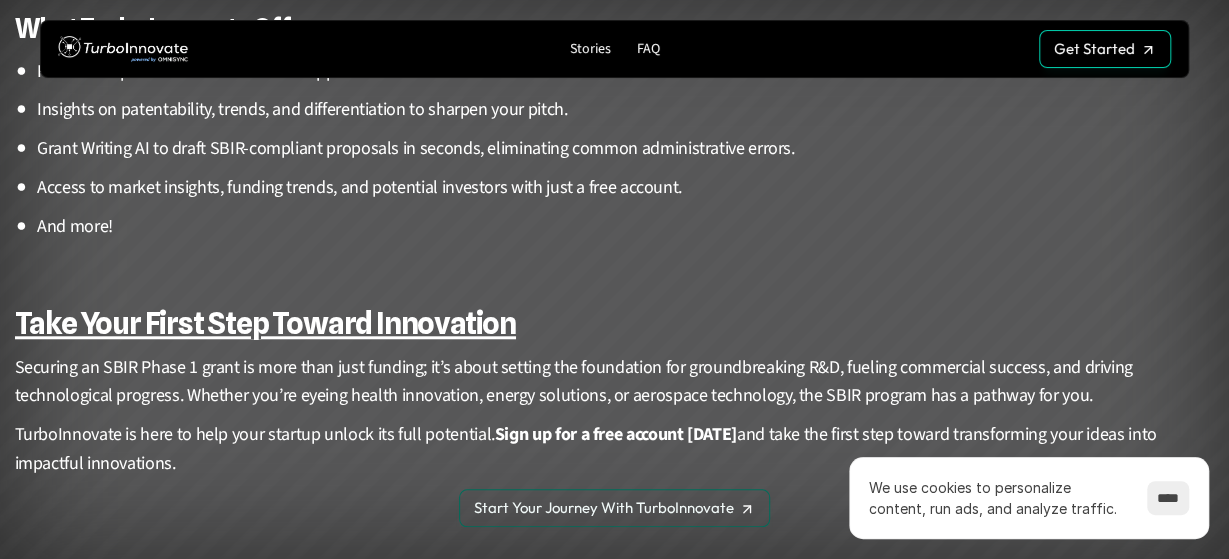 click on "Grant Writing AI to draft SBIR-compliant proposals in seconds, eliminating common administrative errors." at bounding box center (626, 149) 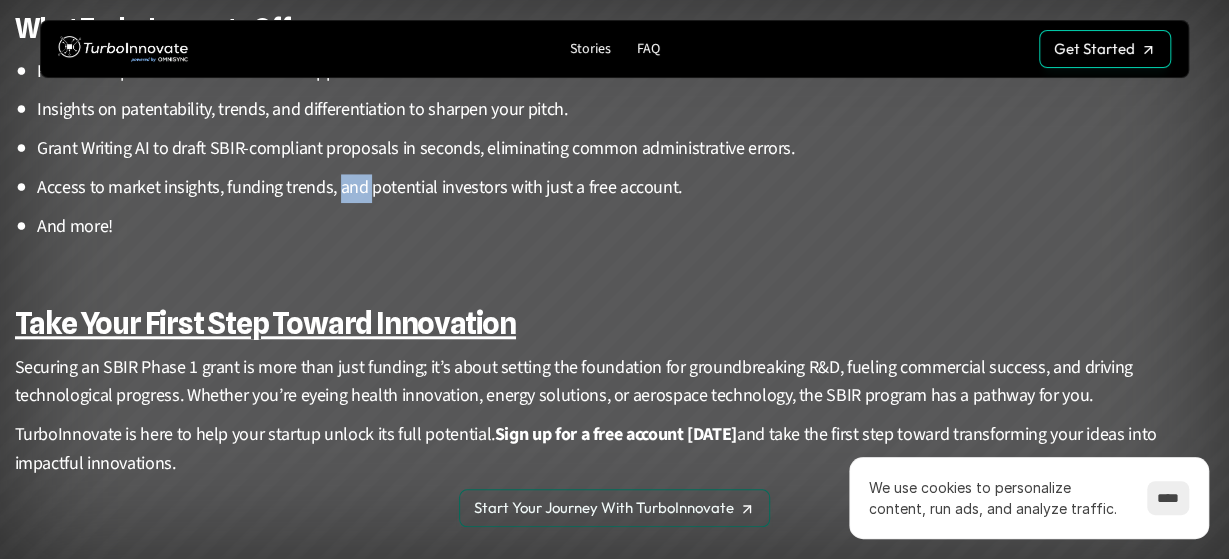 click on "Access to market insights, funding trends, and potential investors with just a free account." at bounding box center [626, 188] 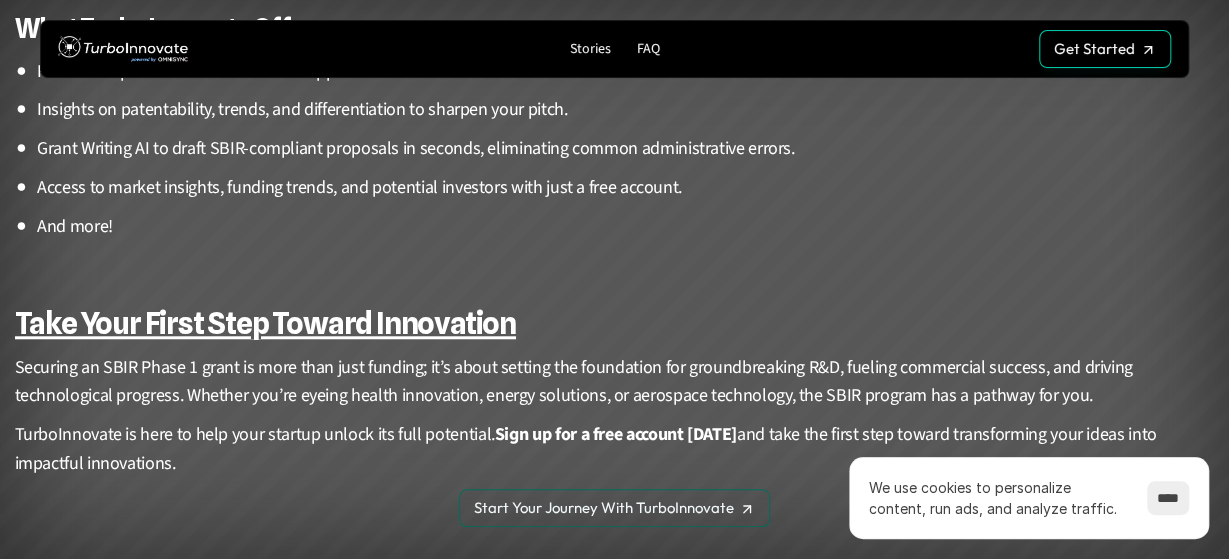 click on "Access to market insights, funding trends, and potential investors with just a free account." at bounding box center [626, 188] 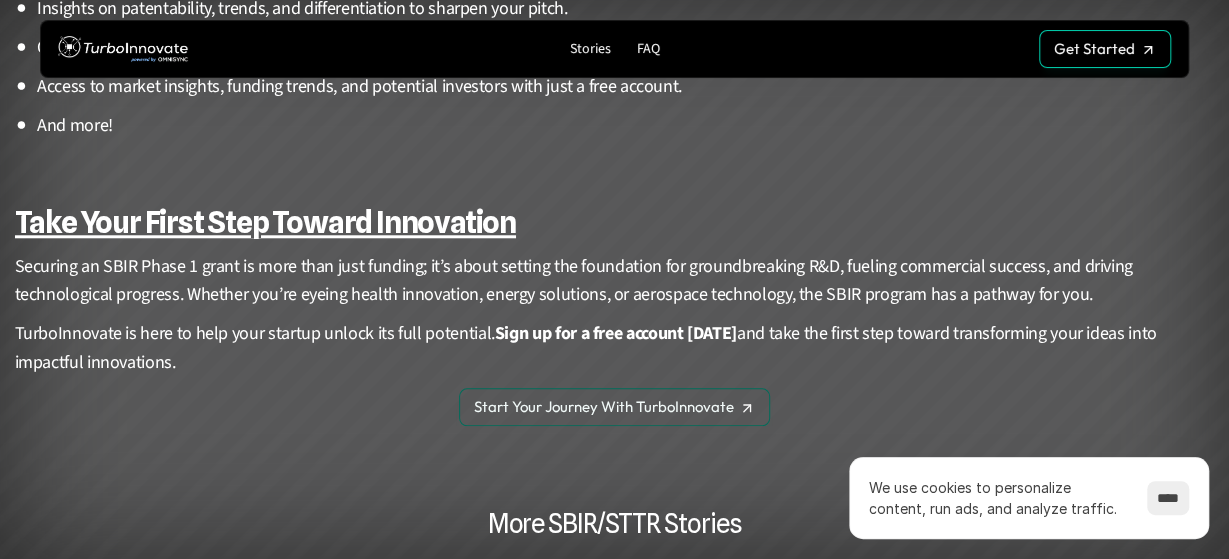 scroll, scrollTop: 4524, scrollLeft: 0, axis: vertical 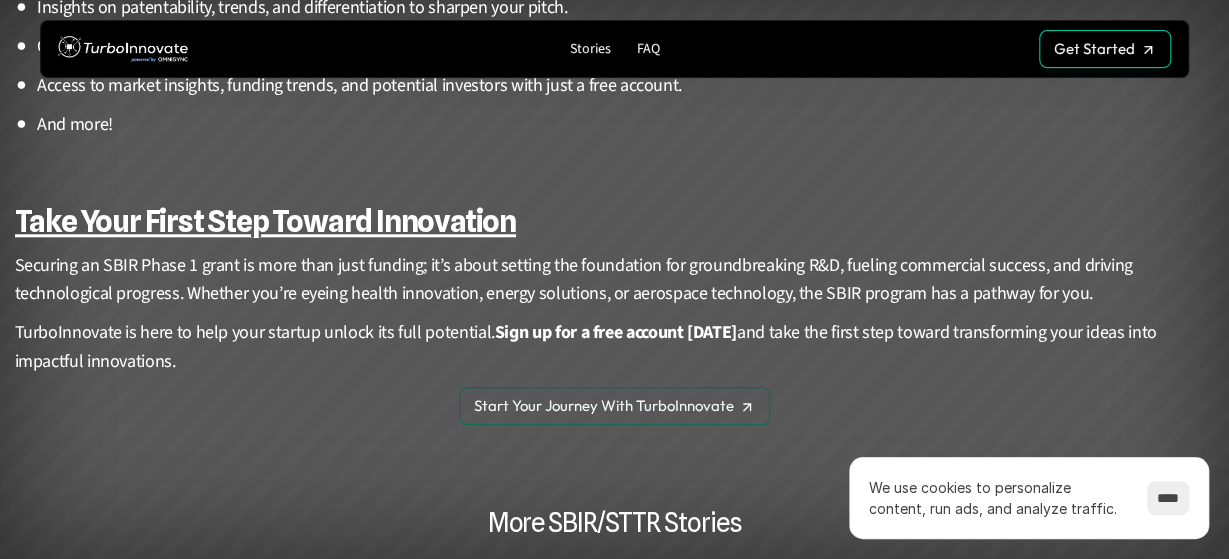click on "Securing an SBIR Phase 1 grant is more than just funding; it’s about setting the foundation for groundbreaking R&D, fueling commercial success, and driving technological progress. Whether you’re eyeing health innovation, energy solutions, or aerospace technology, the SBIR program has a pathway for you." at bounding box center (615, 281) 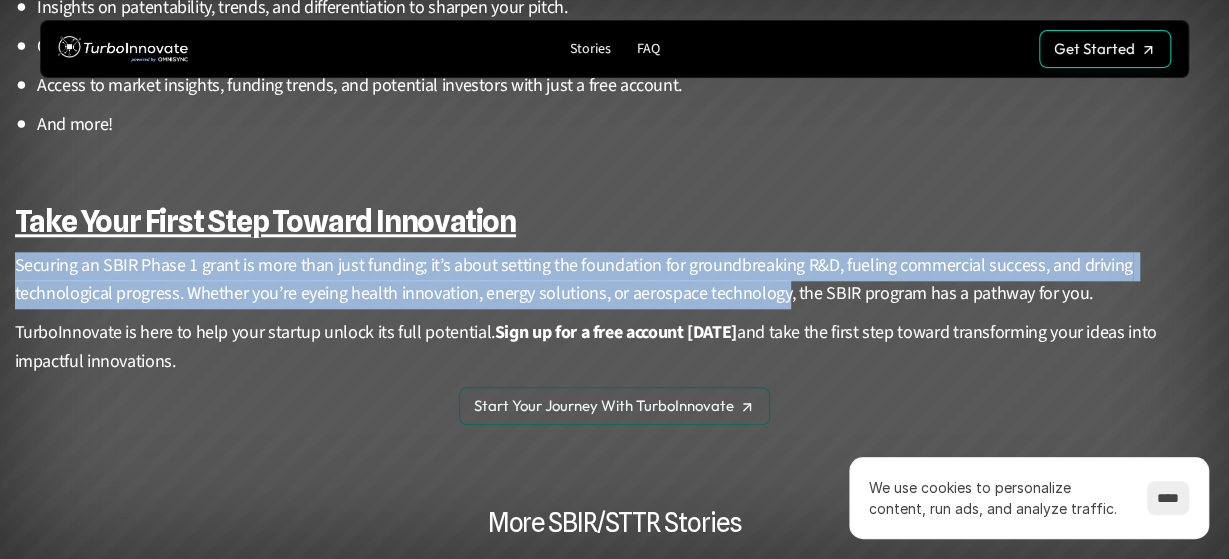 drag, startPoint x: 32, startPoint y: 228, endPoint x: 752, endPoint y: 259, distance: 720.66705 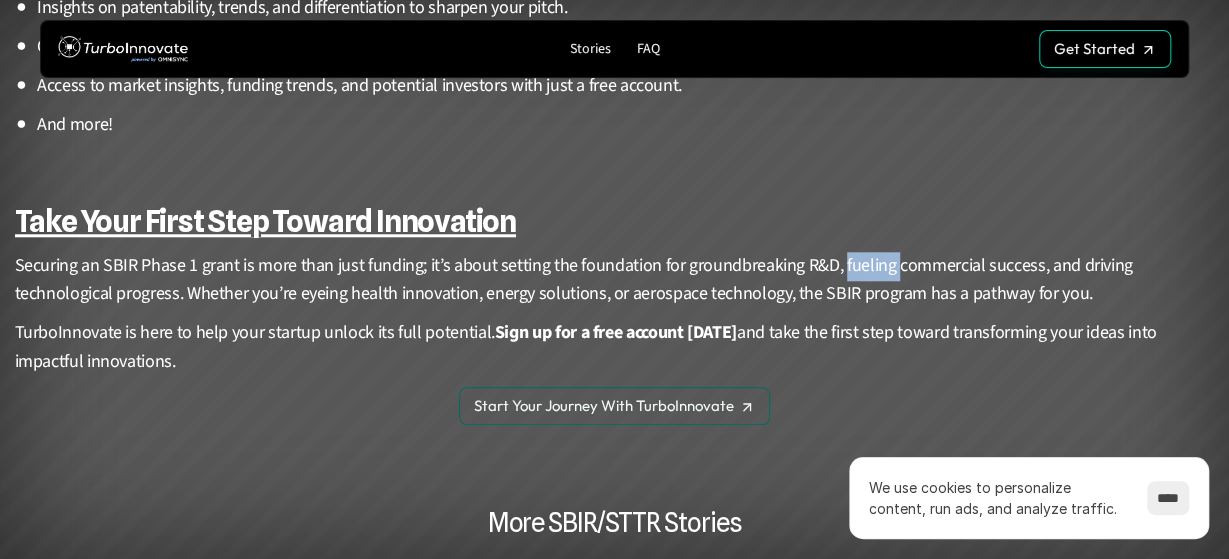 click on "Securing an SBIR Phase 1 grant is more than just funding; it’s about setting the foundation for groundbreaking R&D, fueling commercial success, and driving technological progress. Whether you’re eyeing health innovation, energy solutions, or aerospace technology, the SBIR program has a pathway for you." at bounding box center (615, 281) 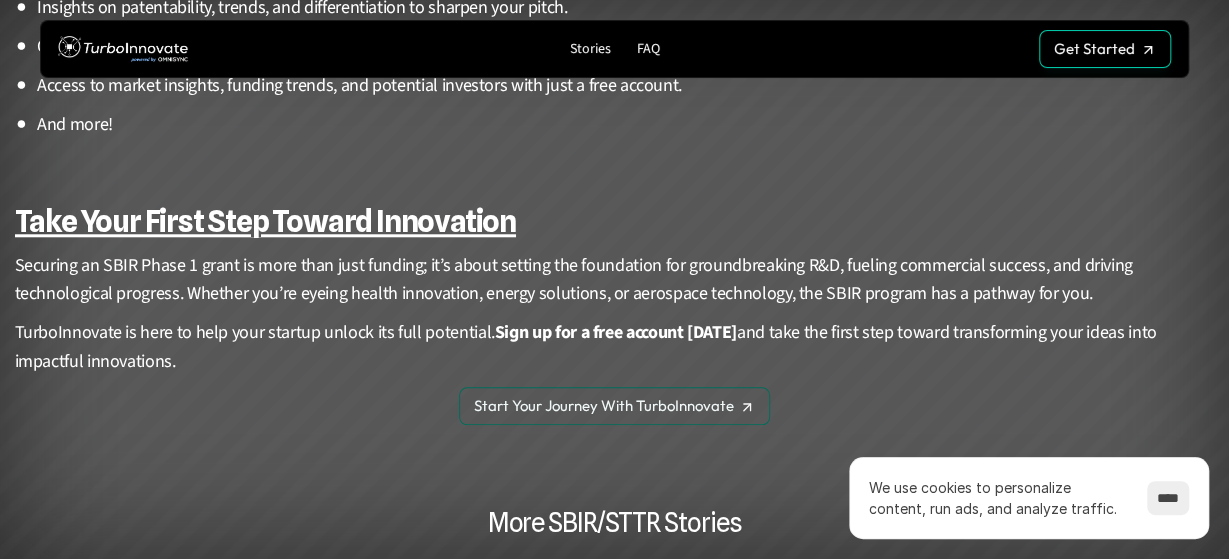 click on "Securing an SBIR Phase 1 grant is more than just funding; it’s about setting the foundation for groundbreaking R&D, fueling commercial success, and driving technological progress. Whether you’re eyeing health innovation, energy solutions, or aerospace technology, the SBIR program has a pathway for you." at bounding box center [615, 281] 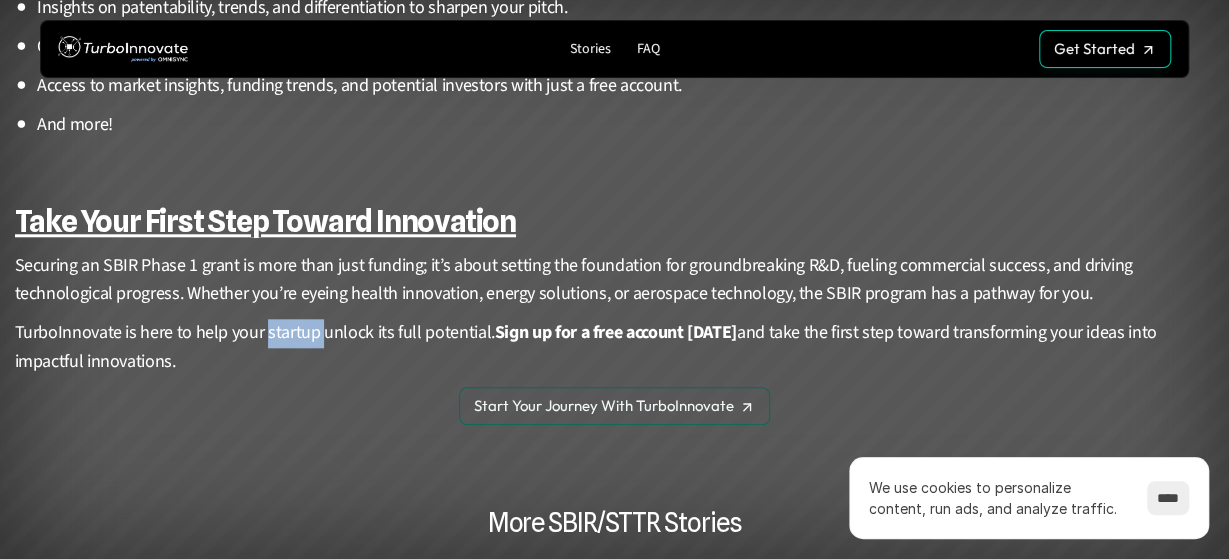 click on "TurboInnovate is here to help your startup unlock its full potential.  Sign up for a free account [DATE]  and take the first step toward transforming your ideas into impactful innovations." at bounding box center (615, 348) 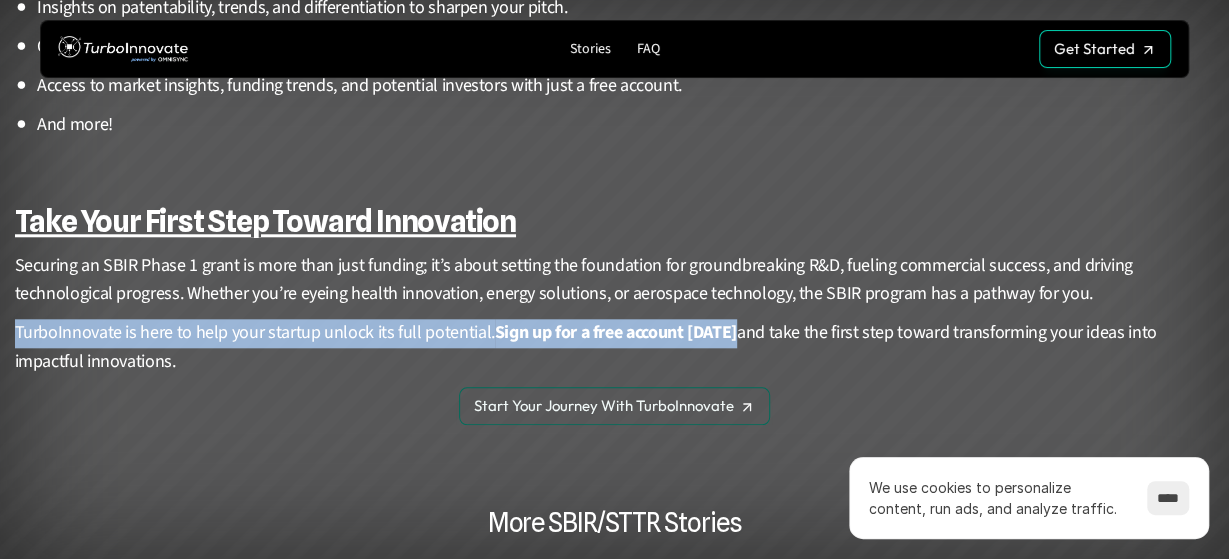 click on "TurboInnovate is here to help your startup unlock its full potential.  Sign up for a free account [DATE]  and take the first step toward transforming your ideas into impactful innovations." at bounding box center [615, 348] 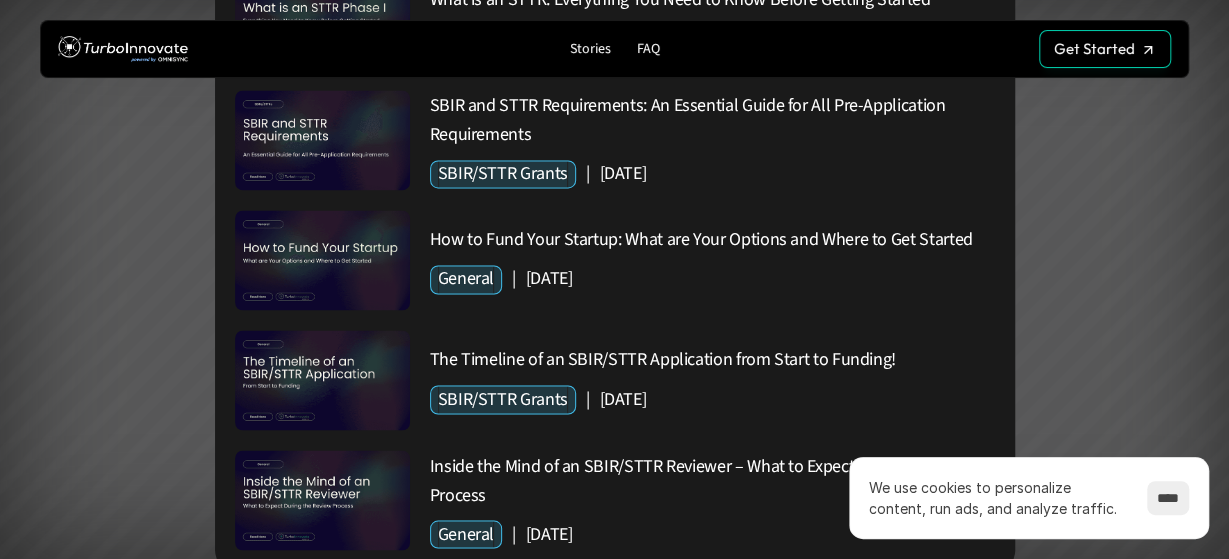 scroll, scrollTop: 5136, scrollLeft: 0, axis: vertical 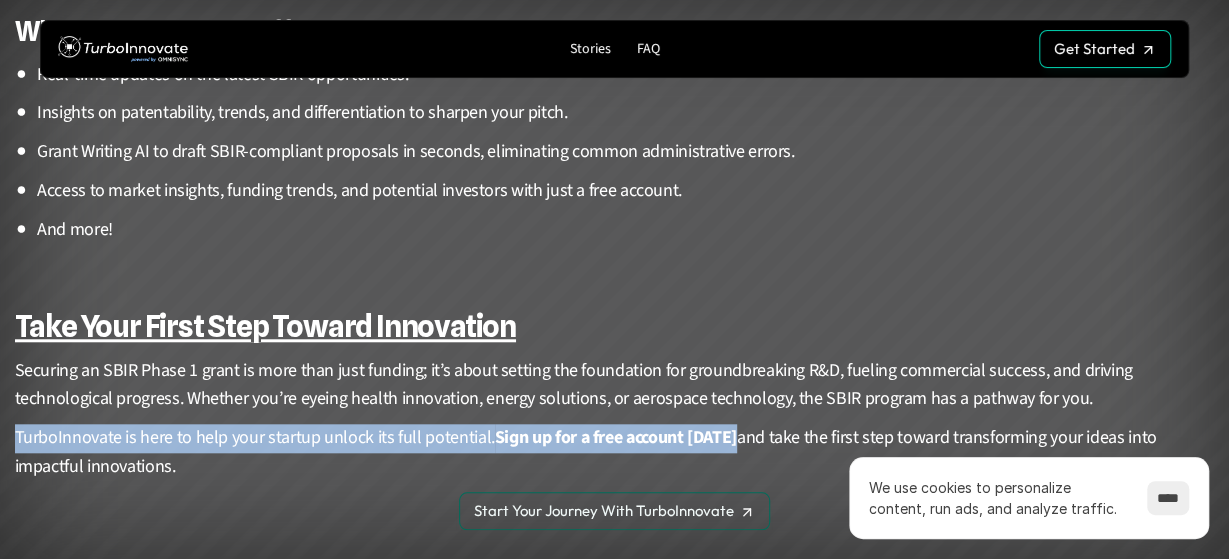 click on "TurboInnovate is here to help your startup unlock its full potential.  Sign up for a free account [DATE]  and take the first step toward transforming your ideas into impactful innovations." at bounding box center [615, 453] 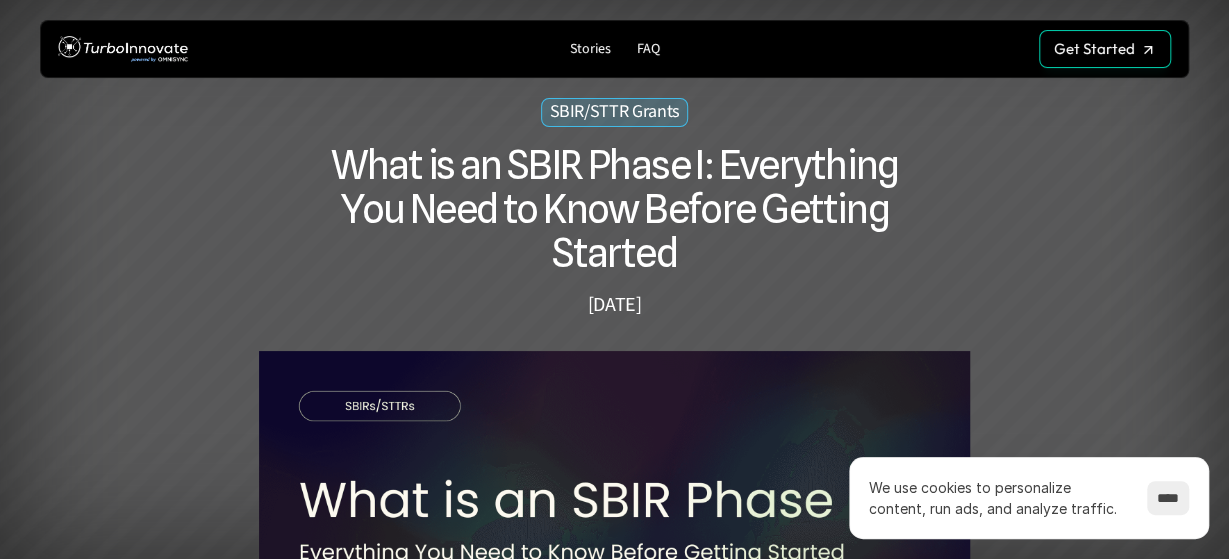 scroll, scrollTop: 0, scrollLeft: 0, axis: both 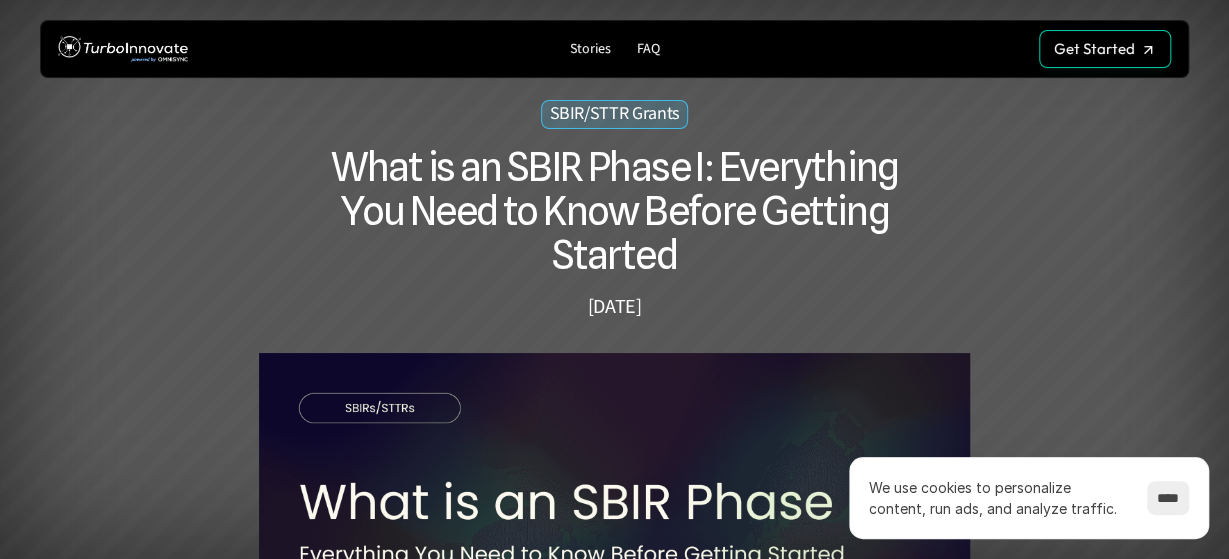 drag, startPoint x: 141, startPoint y: 447, endPoint x: 334, endPoint y: 153, distance: 351.68878 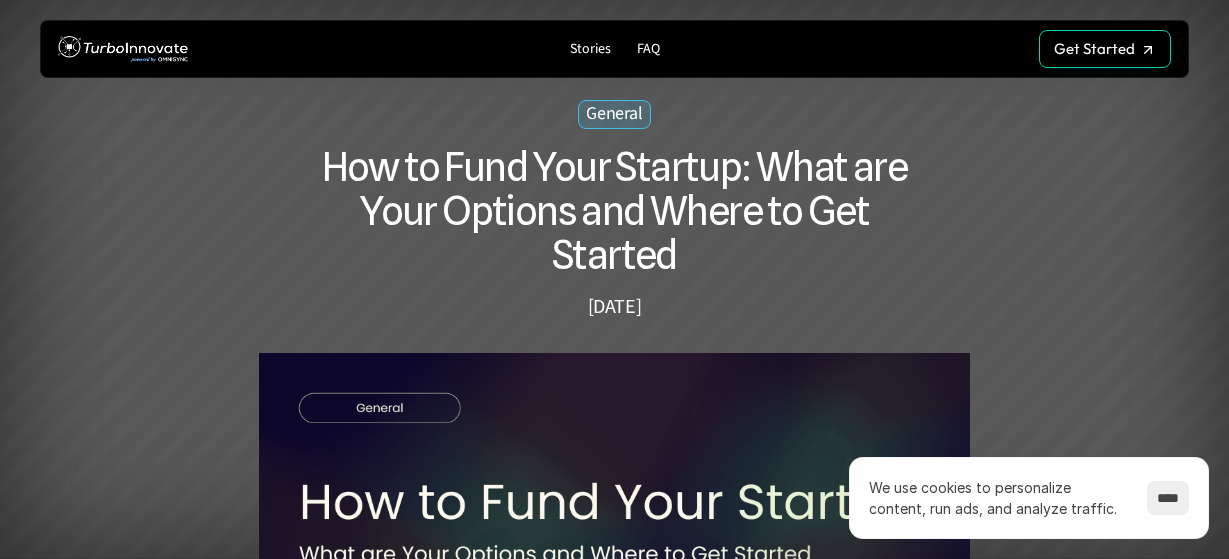 scroll, scrollTop: 0, scrollLeft: 0, axis: both 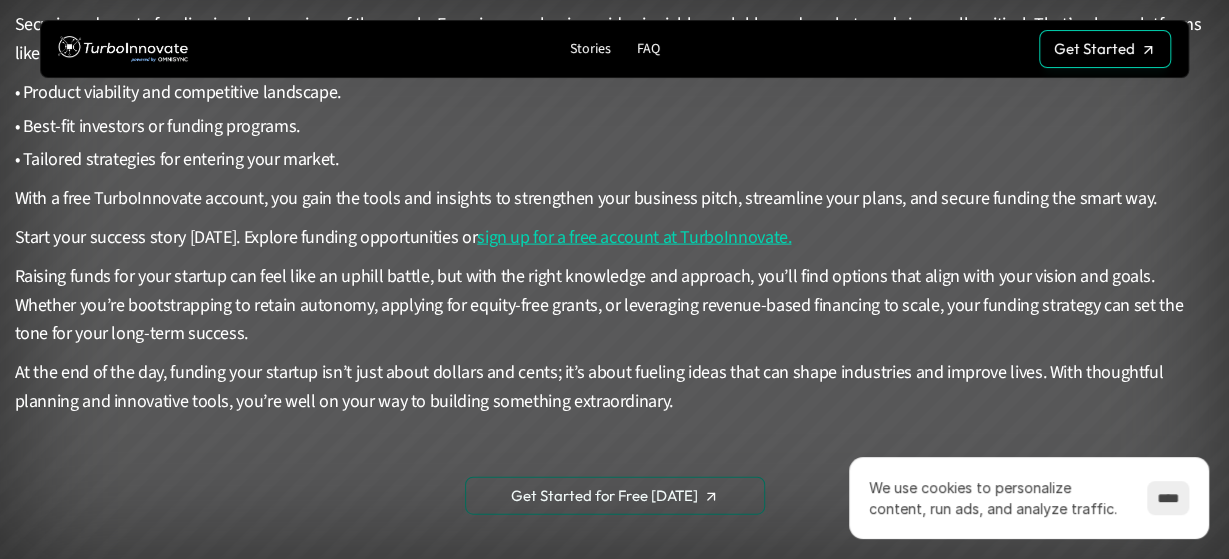 drag, startPoint x: 310, startPoint y: 135, endPoint x: 721, endPoint y: 354, distance: 465.7059 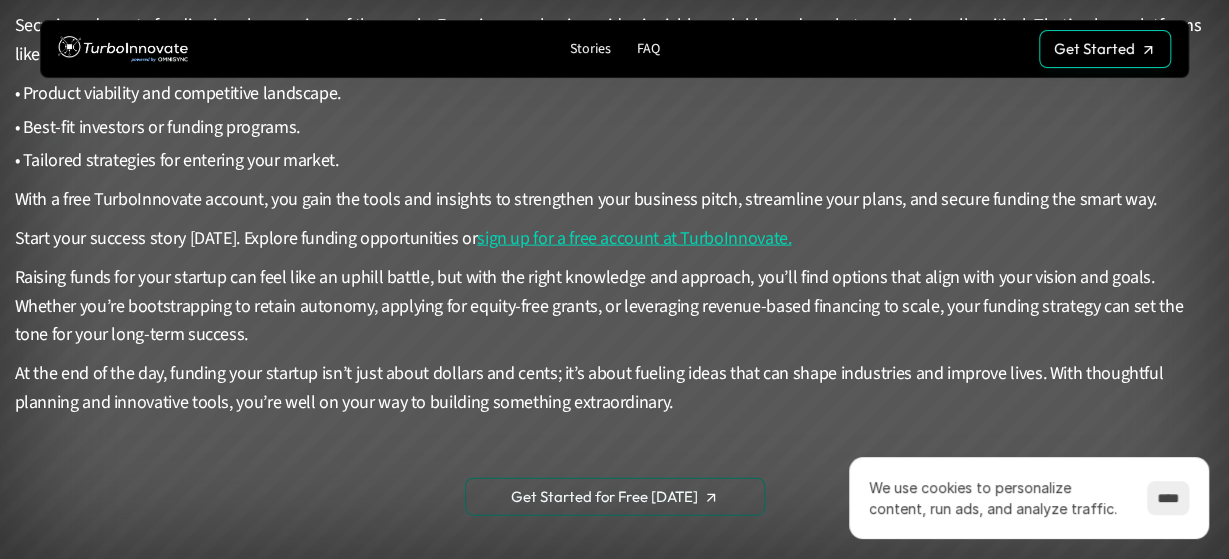 scroll, scrollTop: 5712, scrollLeft: 0, axis: vertical 